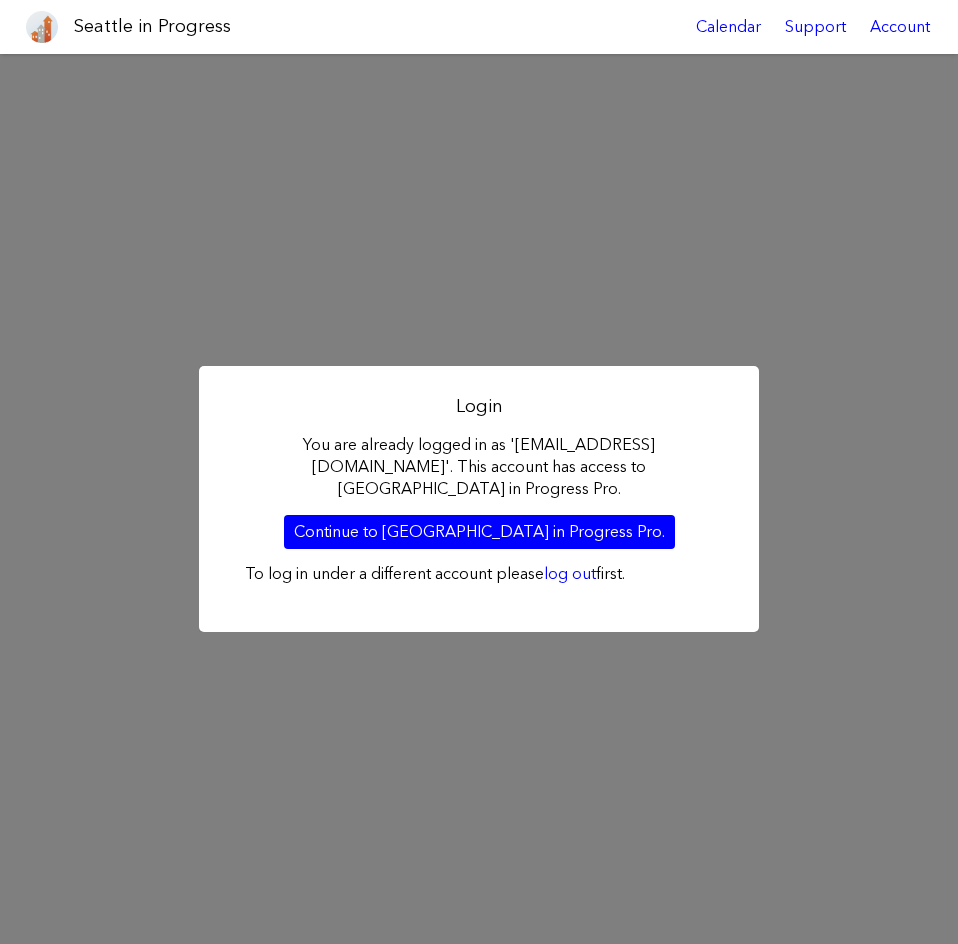 scroll, scrollTop: 0, scrollLeft: 0, axis: both 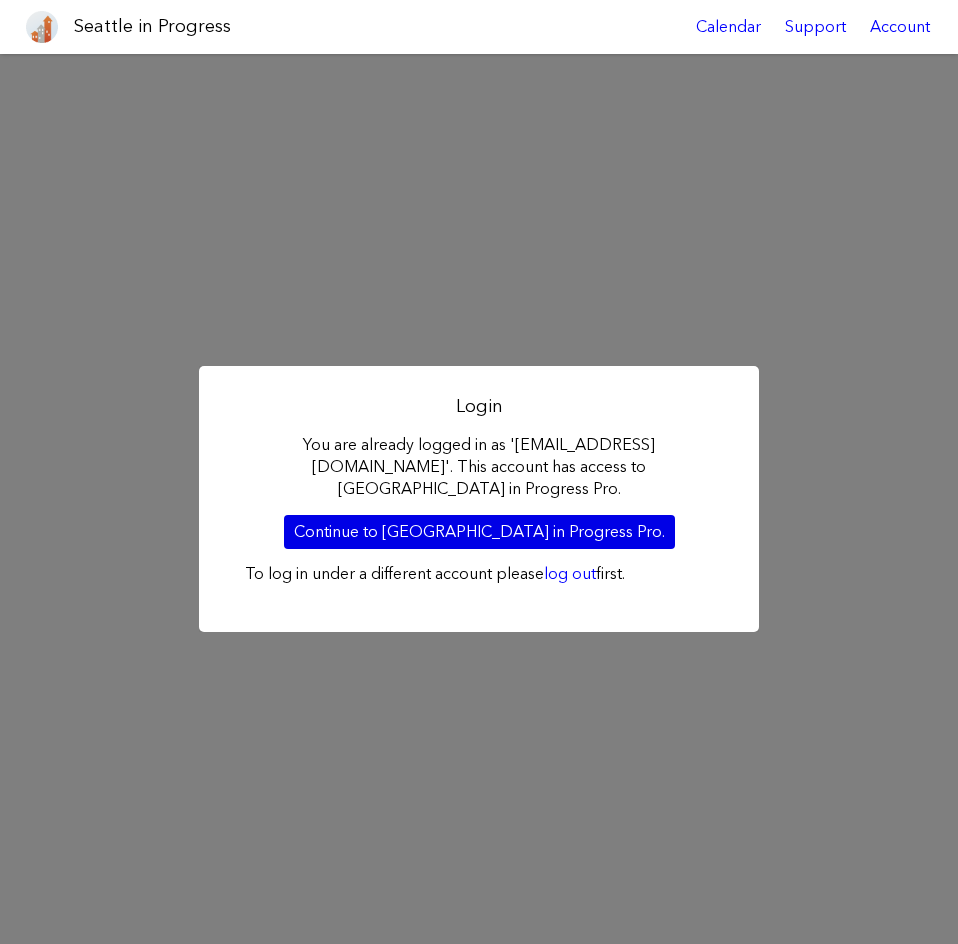 click on "Continue to Seattle in Progress Pro." at bounding box center (479, 532) 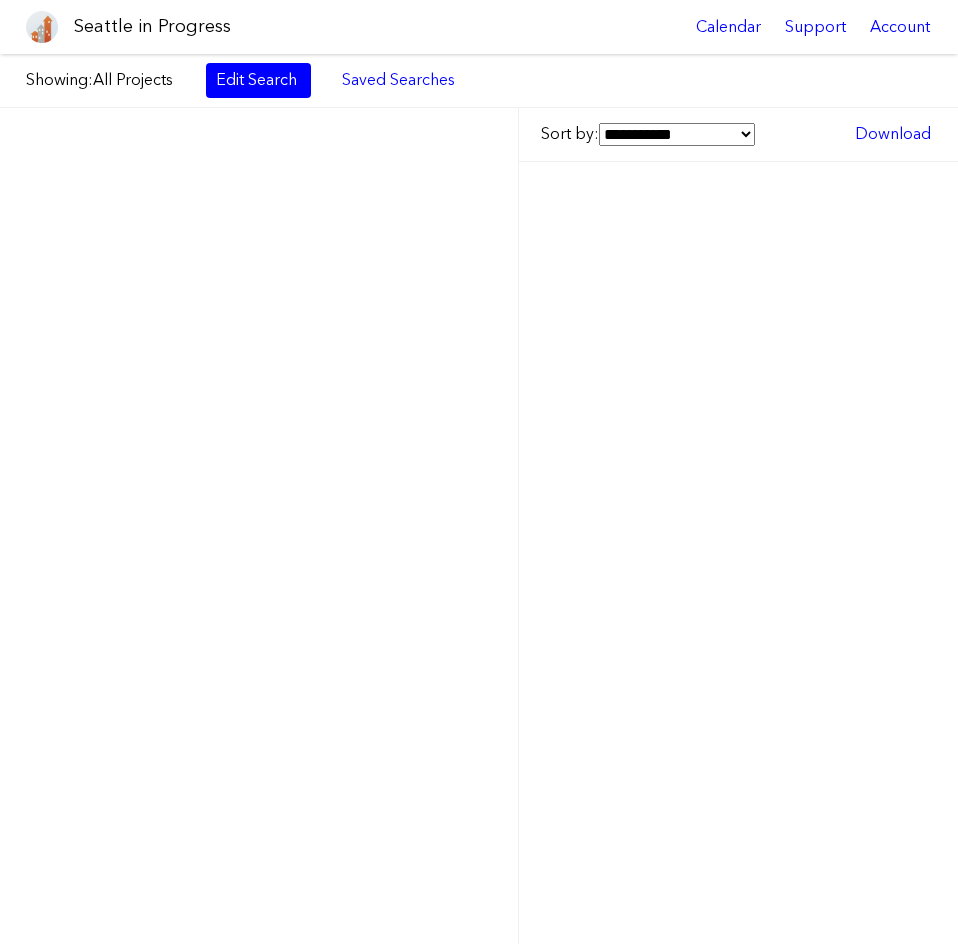 scroll, scrollTop: 0, scrollLeft: 0, axis: both 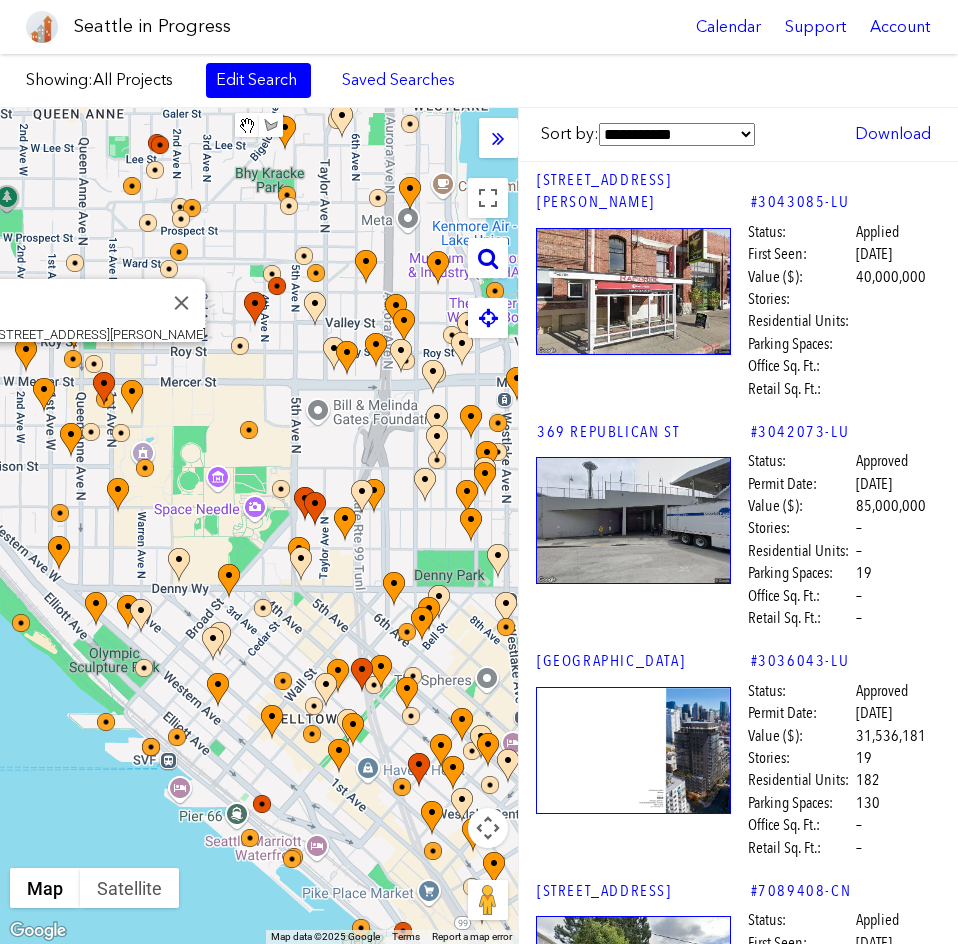 click at bounding box center [488, 258] 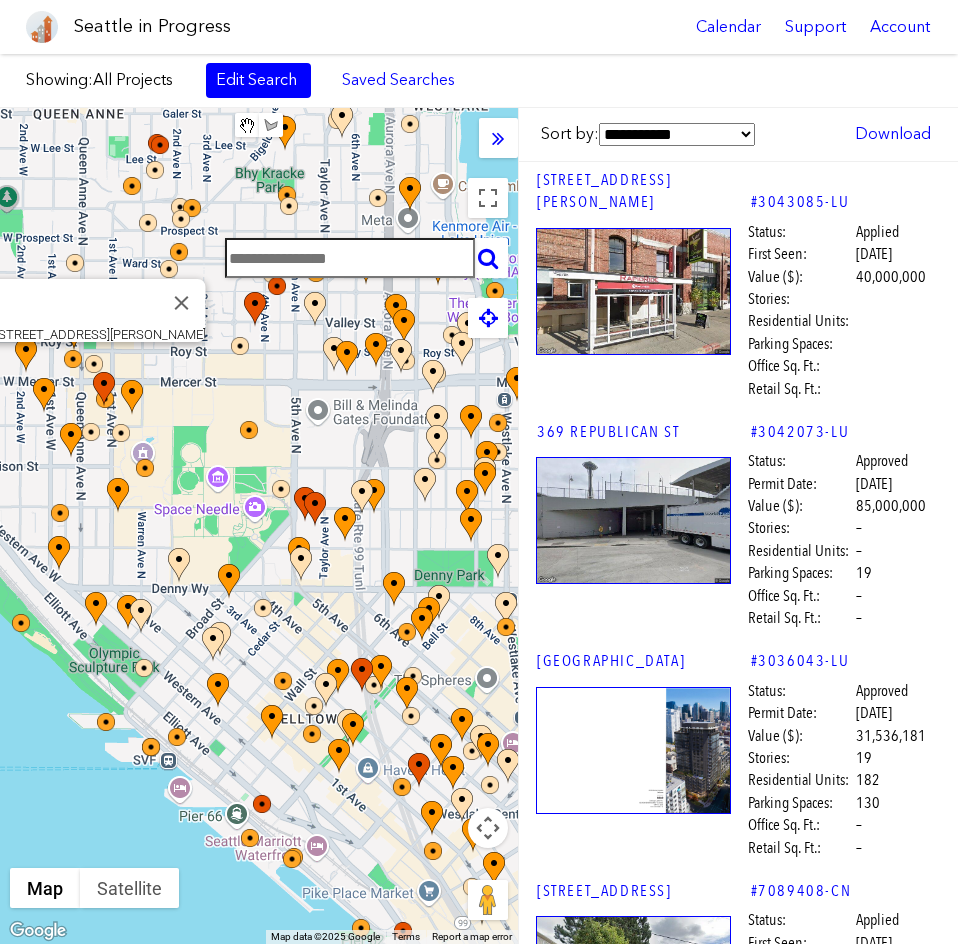 drag, startPoint x: 480, startPoint y: 259, endPoint x: 461, endPoint y: 224, distance: 39.824615 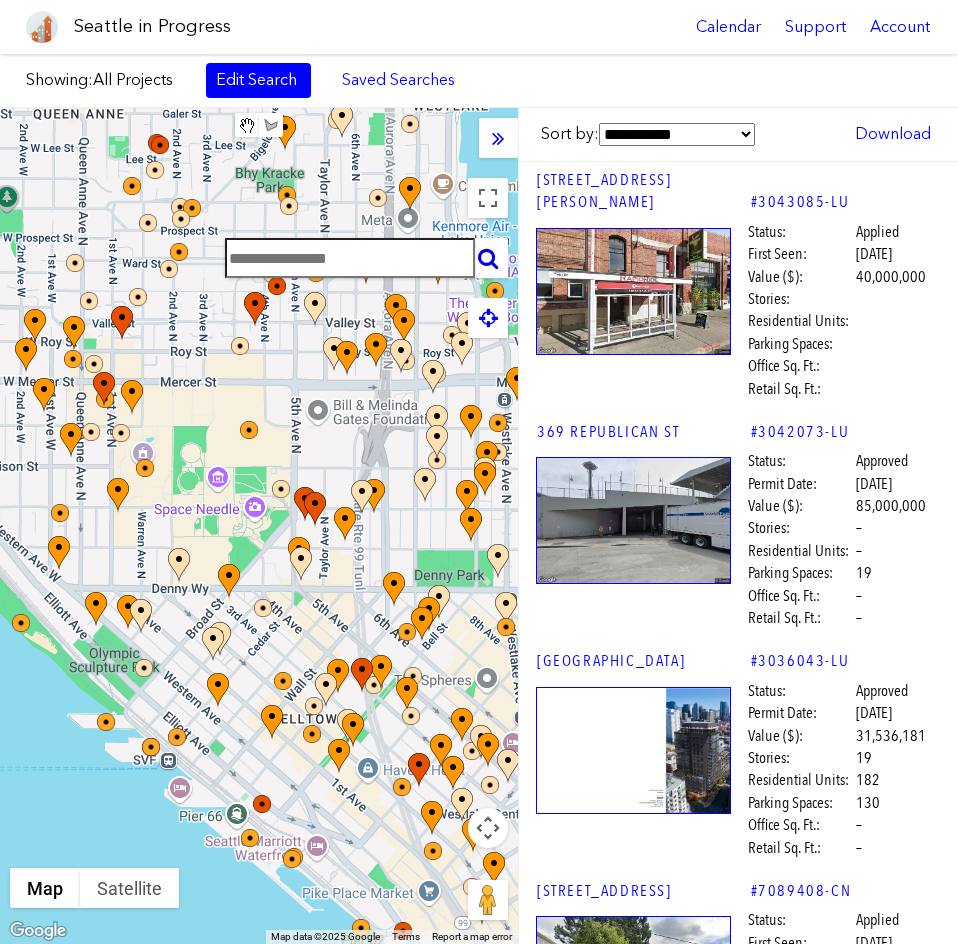 click at bounding box center [350, 258] 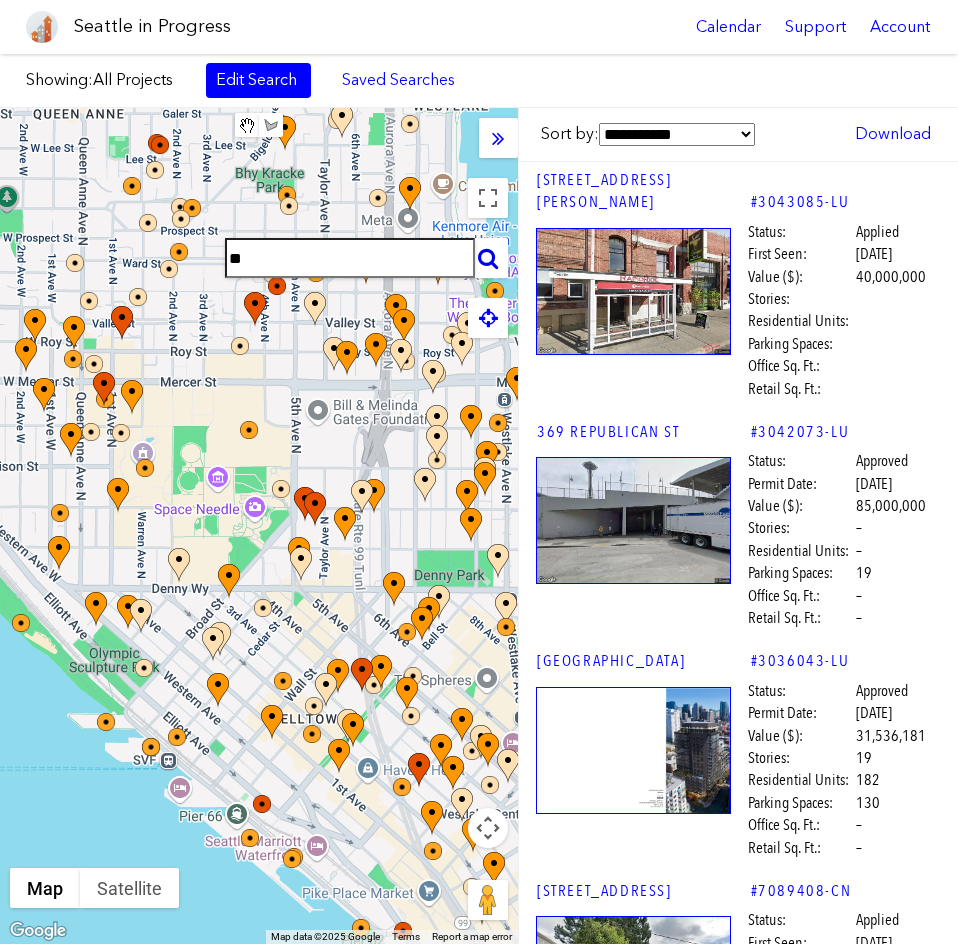 click on "**" at bounding box center [350, 258] 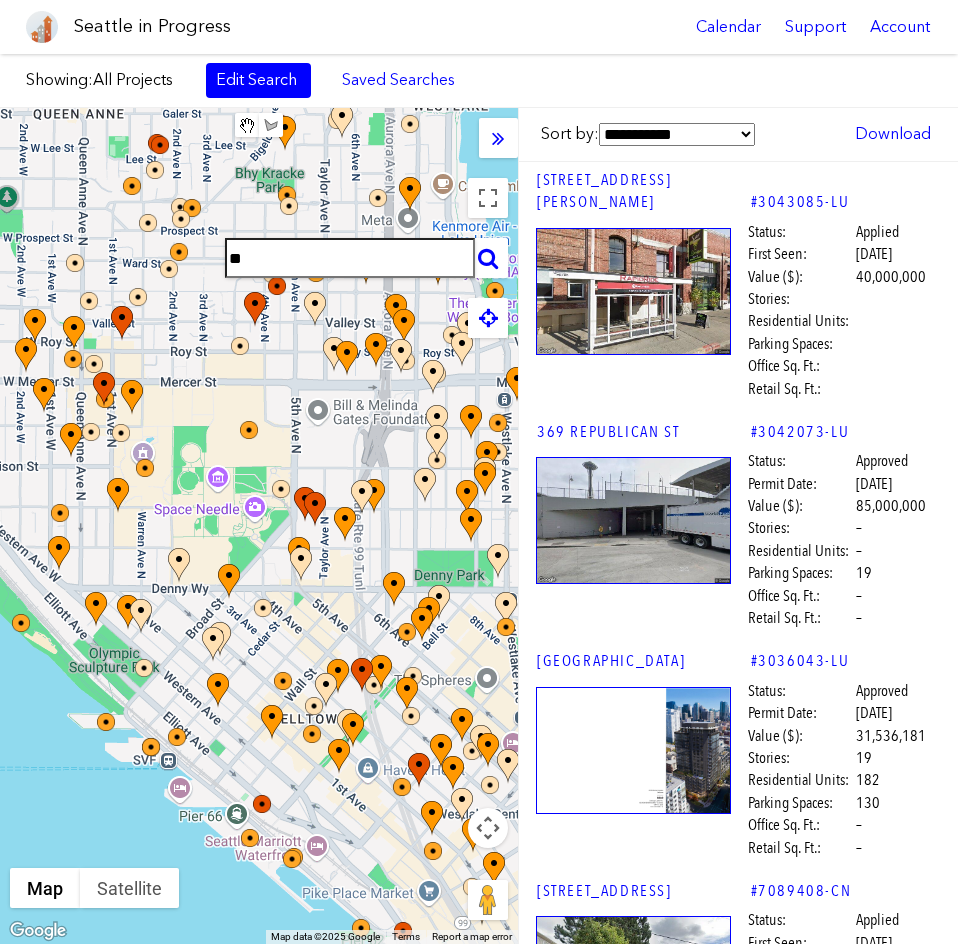 click at bounding box center (315, 309) 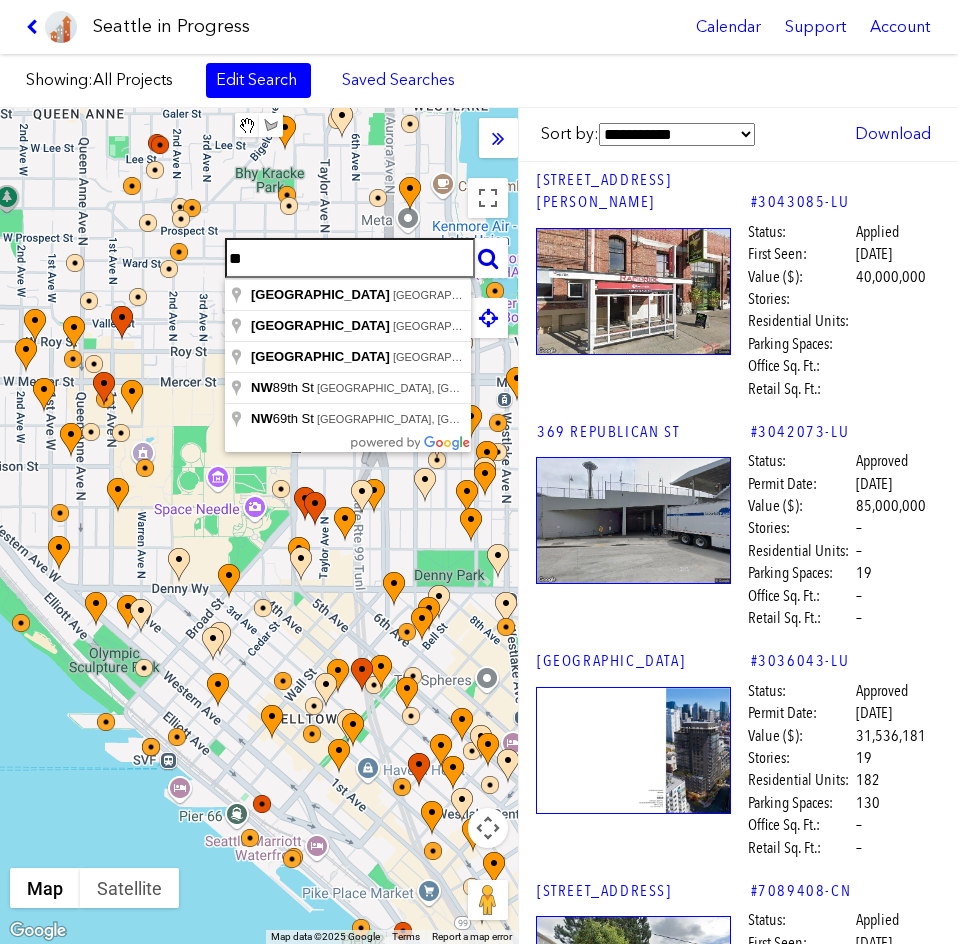 click on "**" at bounding box center (350, 258) 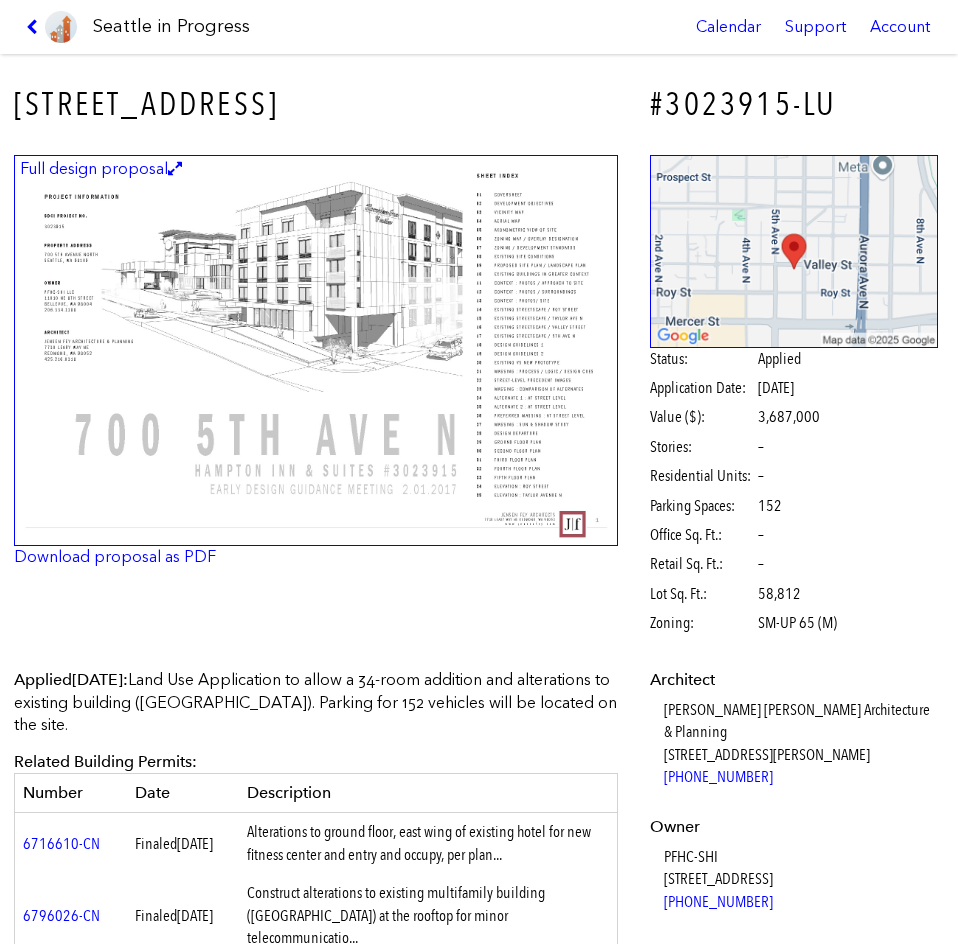 click on "Full design proposal
Download proposal as PDF
Status:
Applied
Application Date:
[DATE]
Value ($):
3,687,000
Stories:
–
Residential Units:
–
Parking Spaces:
152
Office Sq. Ft.:
–
Retail Sq. Ft.:
–
Lot Sq. Ft.:
58,812
Zoning:
SM-UP 65 (M)" at bounding box center (479, 398) 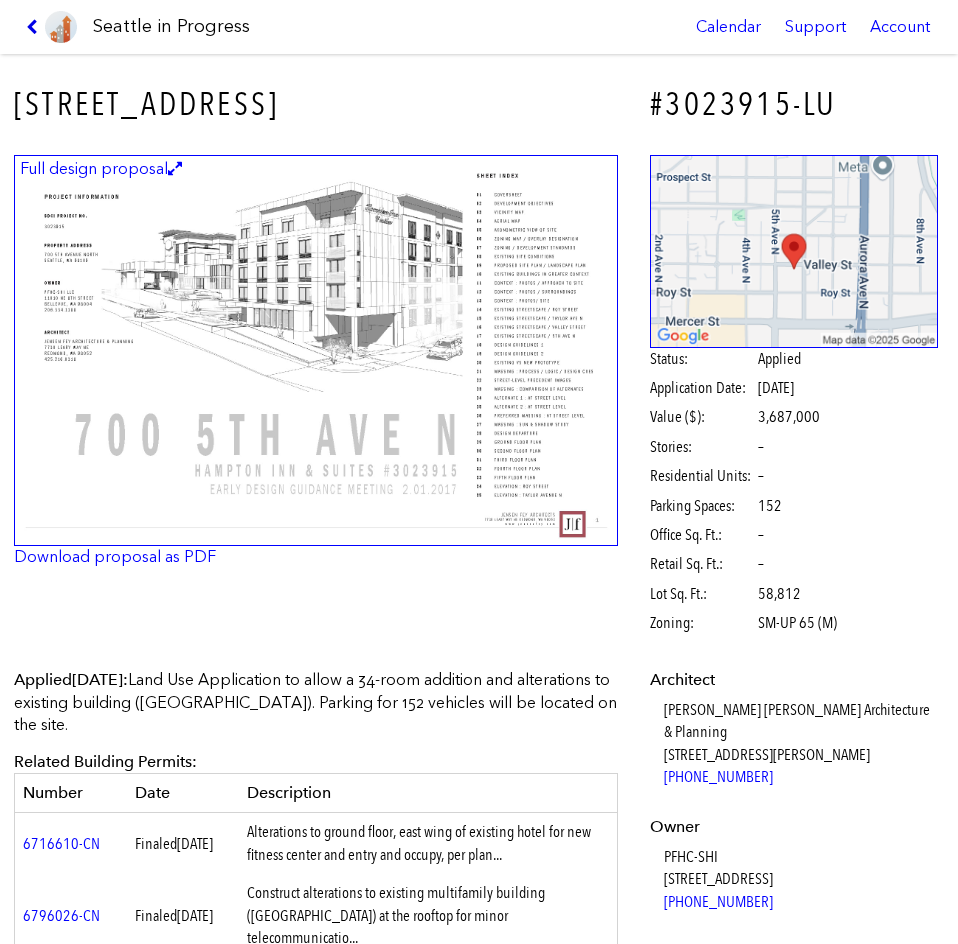 click at bounding box center [35, 27] 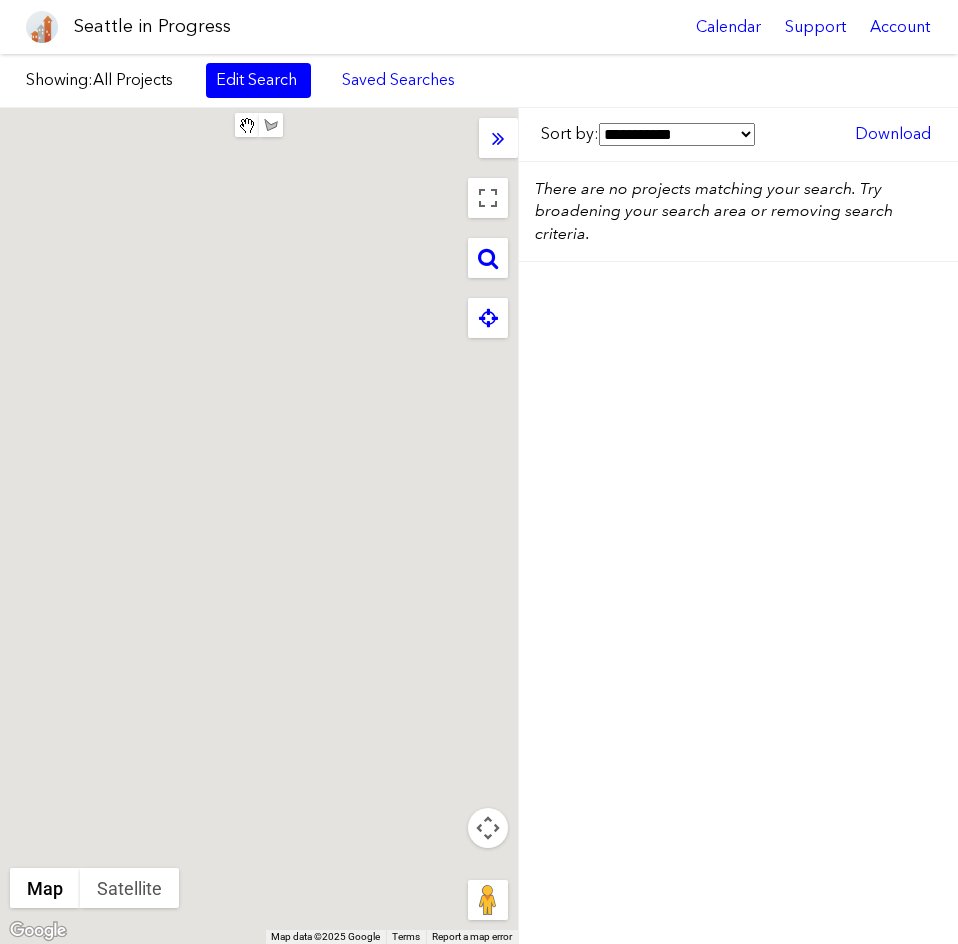 click at bounding box center [42, 27] 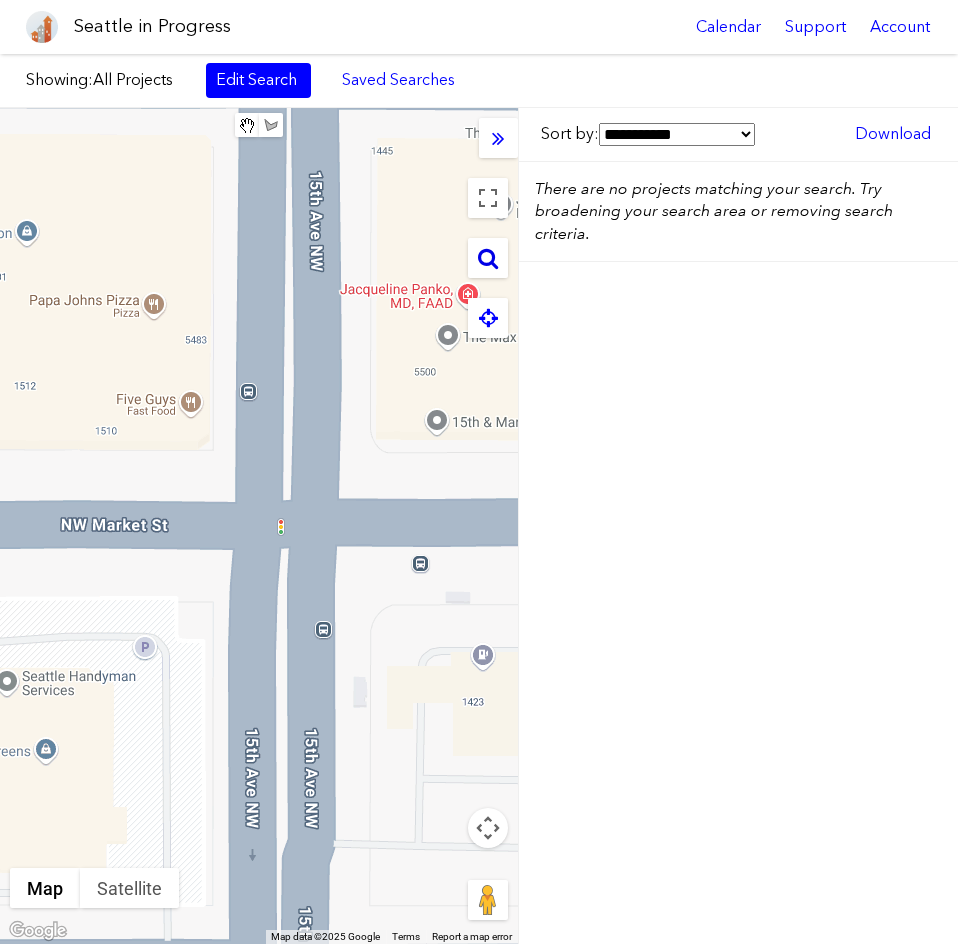 click at bounding box center (488, 258) 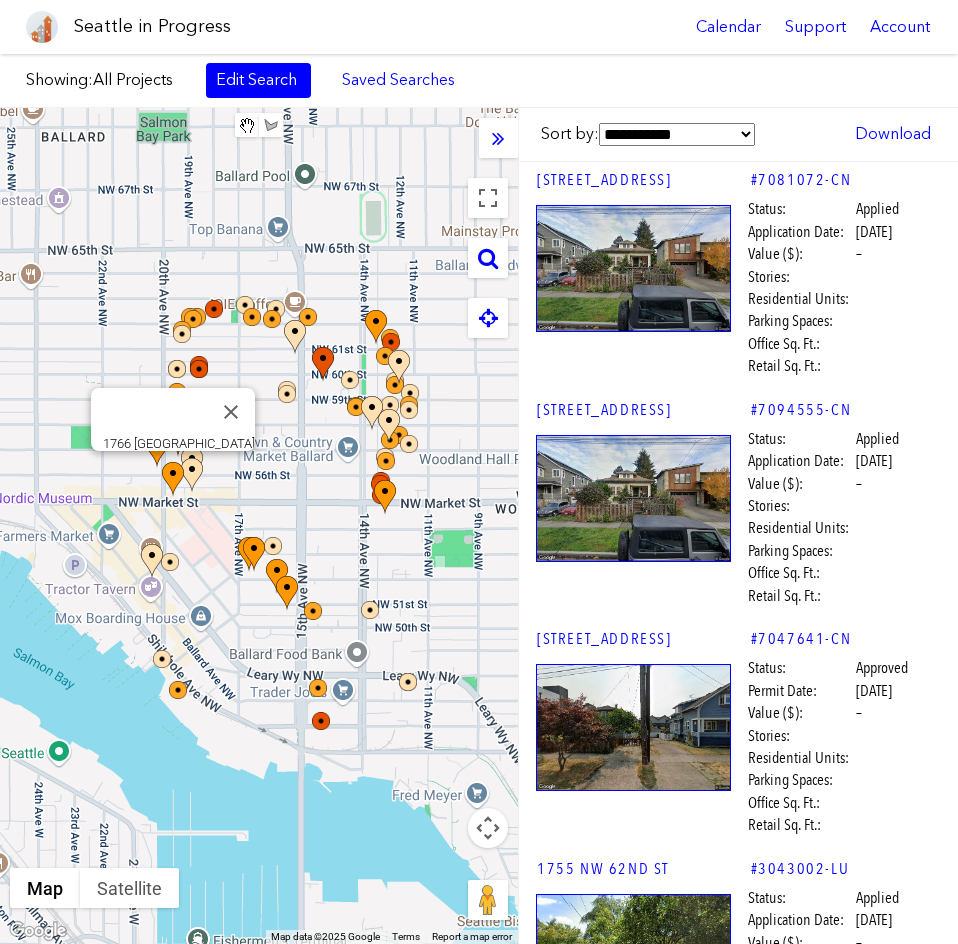 drag, startPoint x: 189, startPoint y: 515, endPoint x: 175, endPoint y: 478, distance: 39.56008 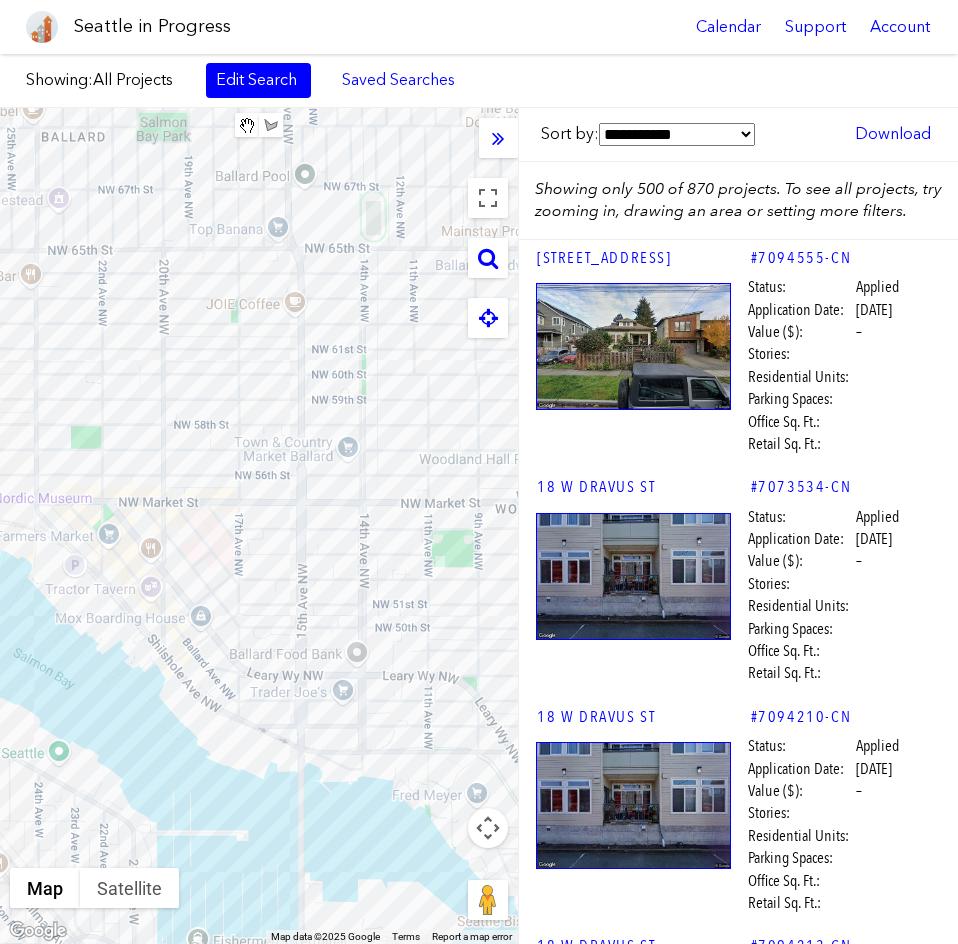 click on "To navigate, press the arrow keys." at bounding box center [259, 526] 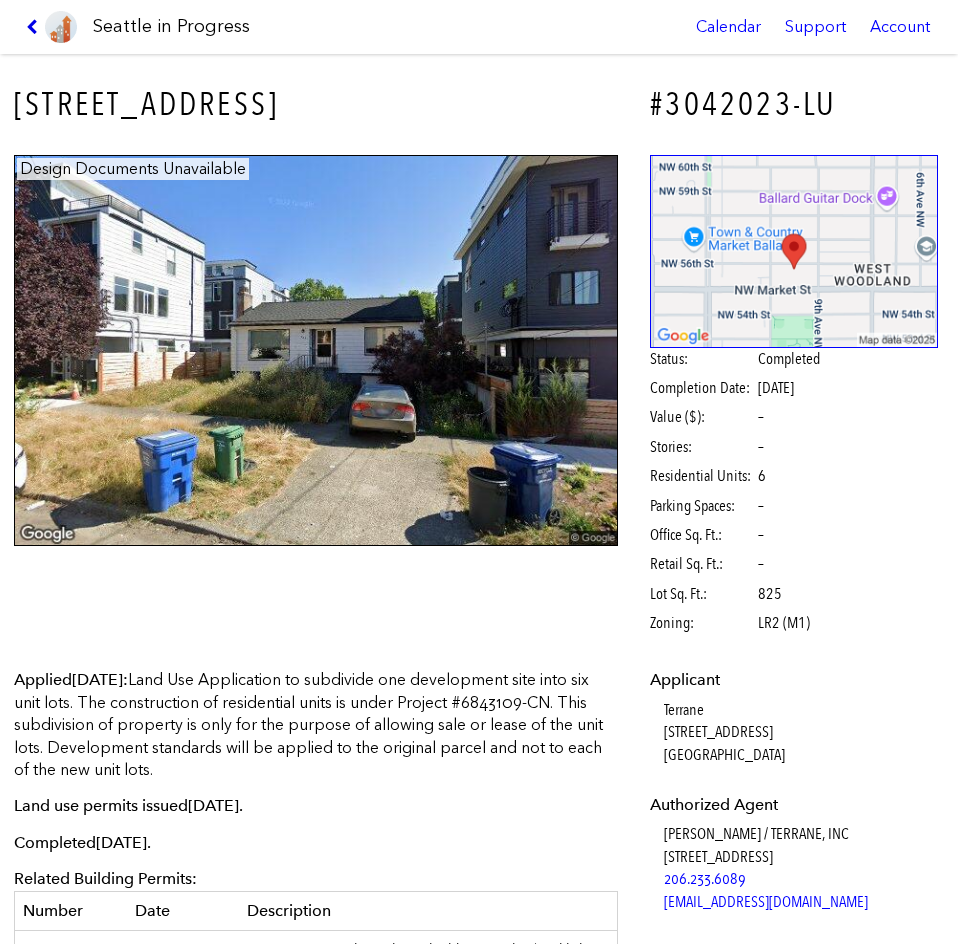 click at bounding box center [35, 27] 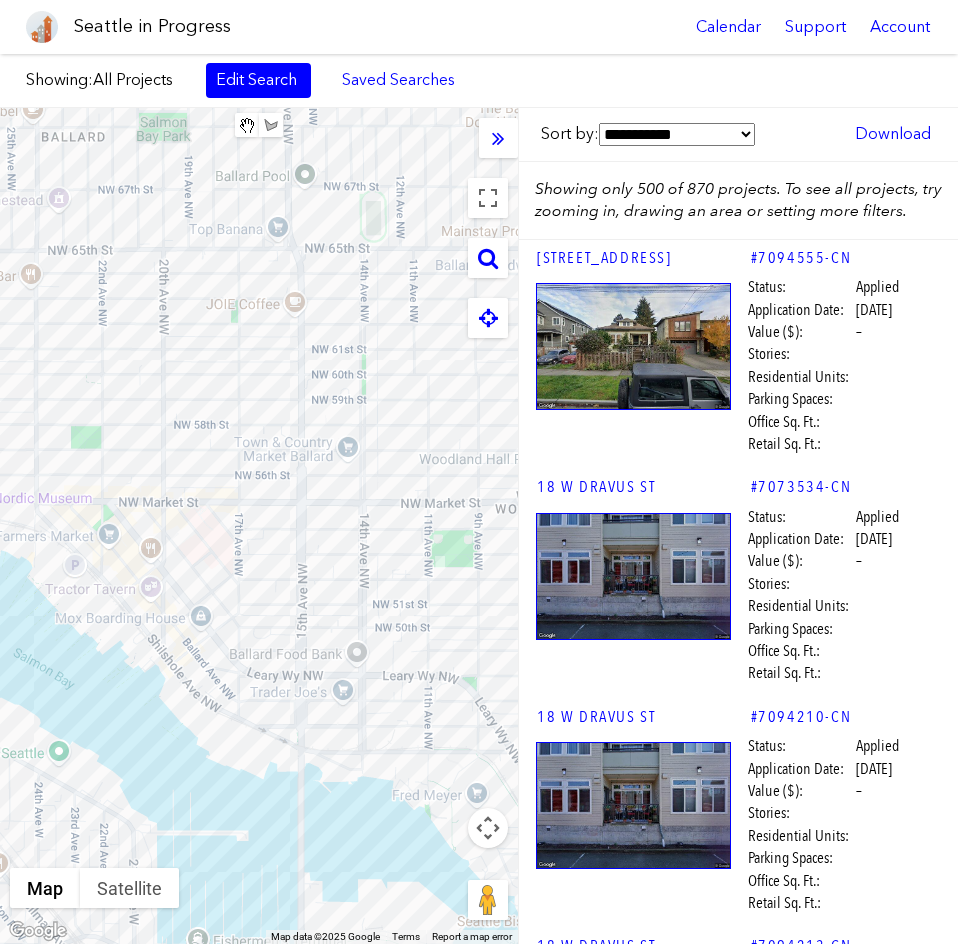 drag, startPoint x: 465, startPoint y: 502, endPoint x: 234, endPoint y: 460, distance: 234.78714 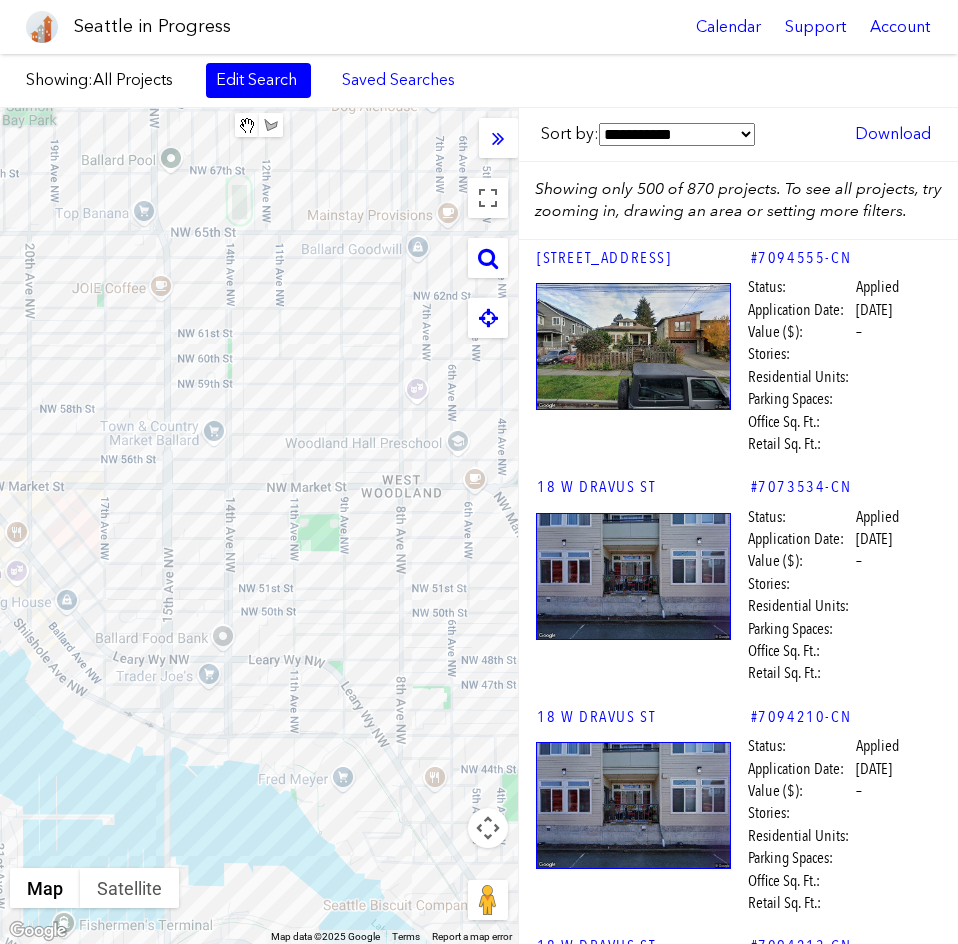 drag, startPoint x: 380, startPoint y: 533, endPoint x: 247, endPoint y: 517, distance: 133.95895 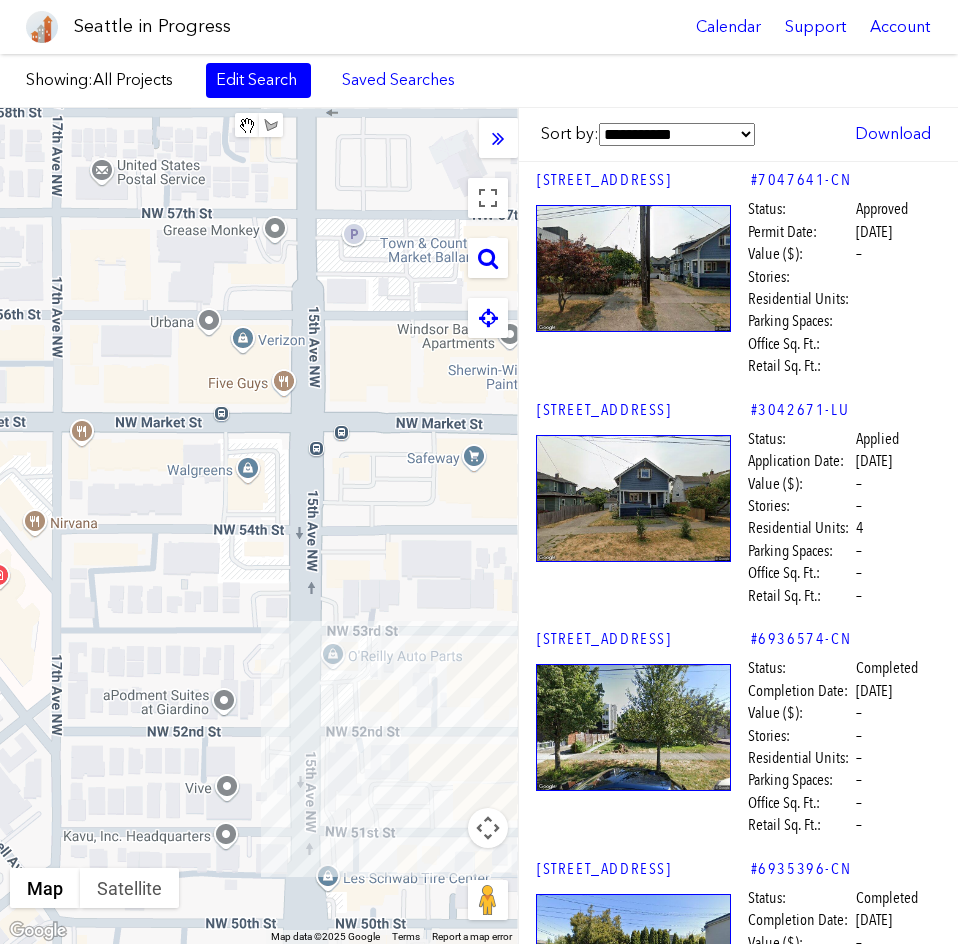 drag, startPoint x: 179, startPoint y: 399, endPoint x: 557, endPoint y: 427, distance: 379.0356 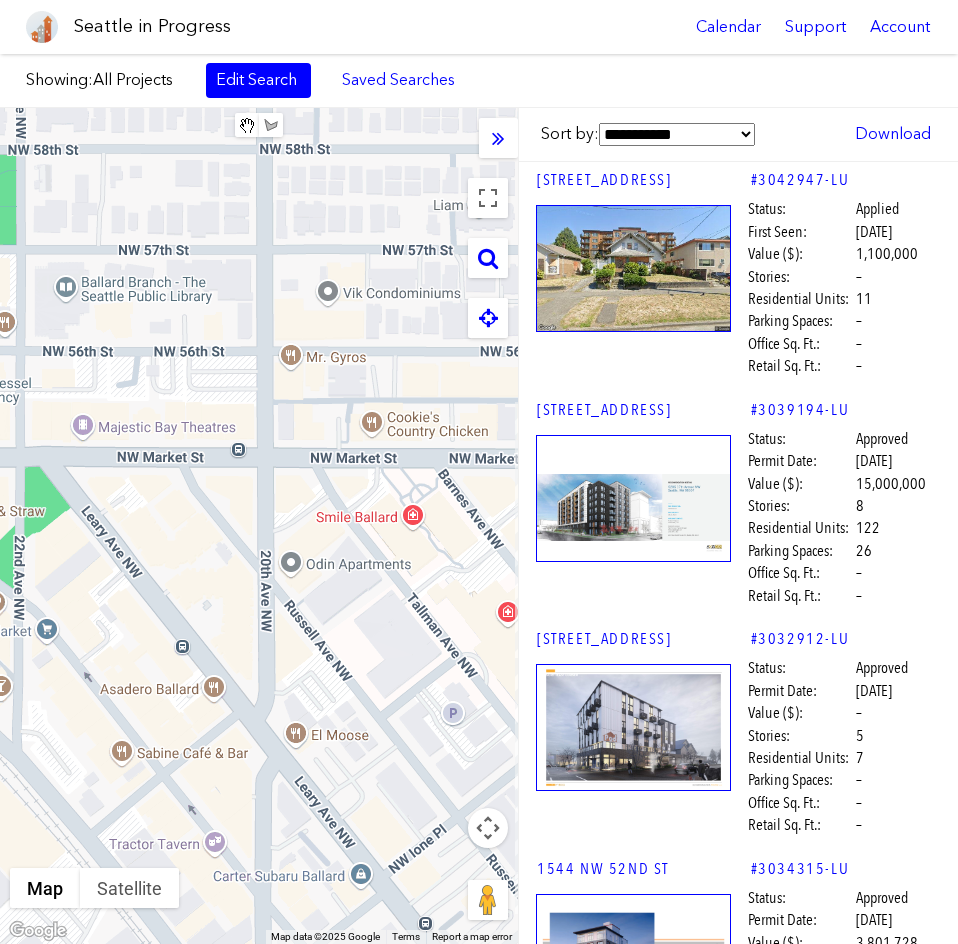 drag, startPoint x: 104, startPoint y: 392, endPoint x: 622, endPoint y: 429, distance: 519.31976 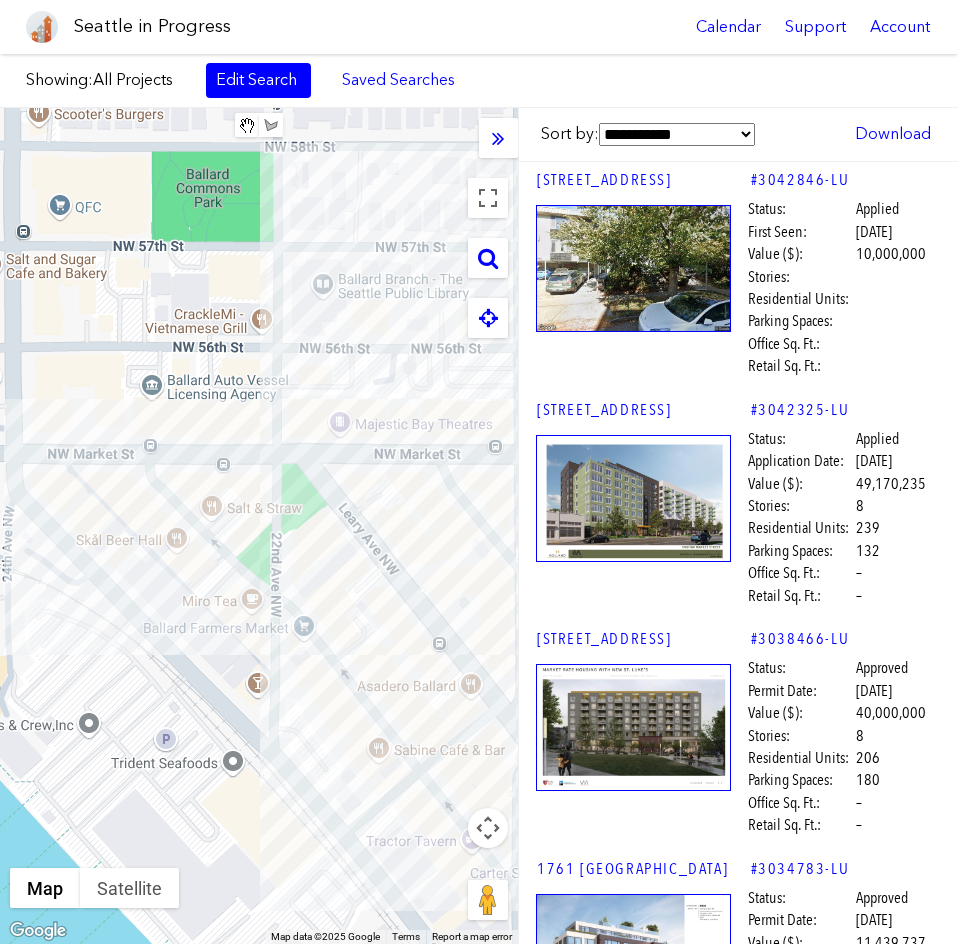 drag, startPoint x: 114, startPoint y: 443, endPoint x: 372, endPoint y: 440, distance: 258.01746 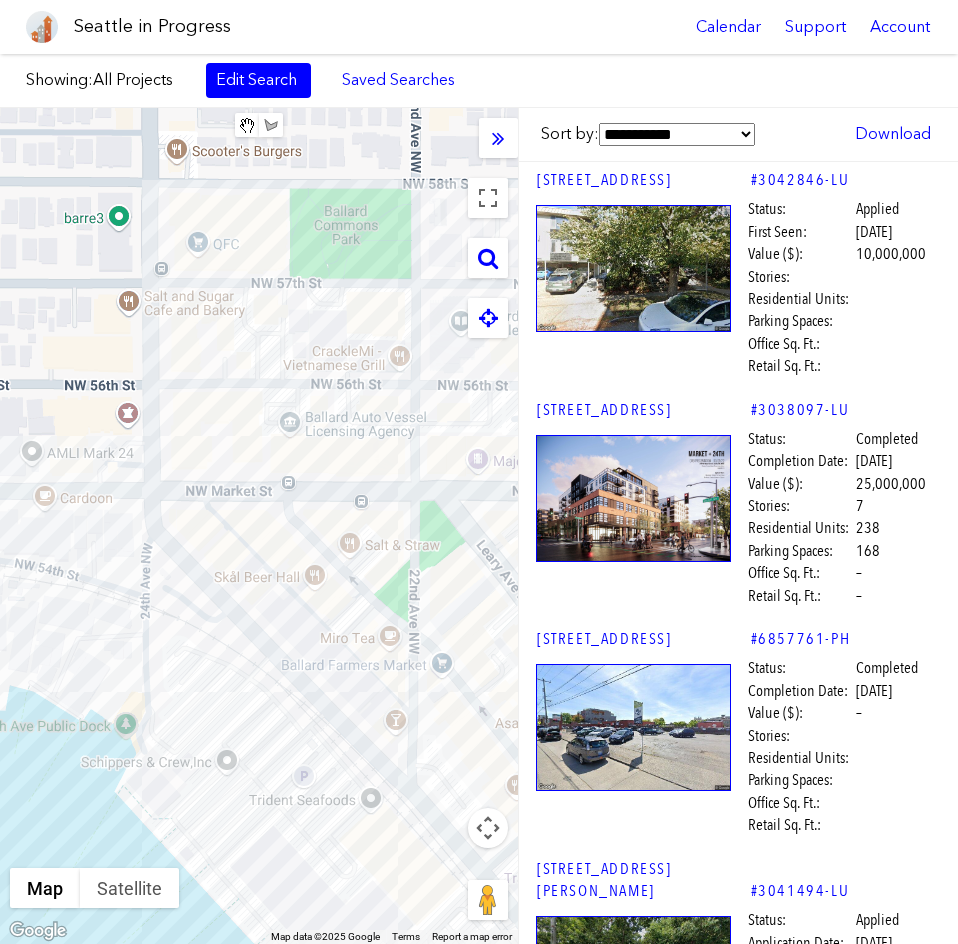 drag, startPoint x: 80, startPoint y: 394, endPoint x: 220, endPoint y: 430, distance: 144.55449 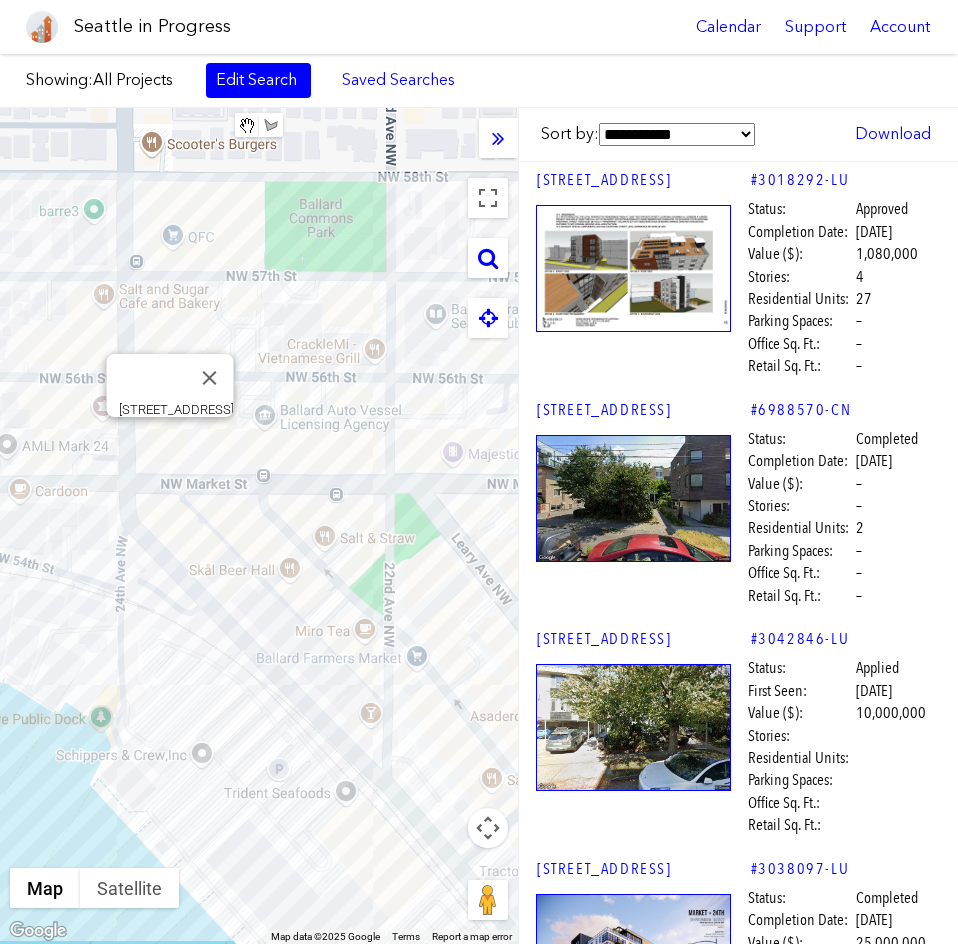 click on "To navigate, press the arrow keys. [STREET_ADDRESS]" at bounding box center (259, 526) 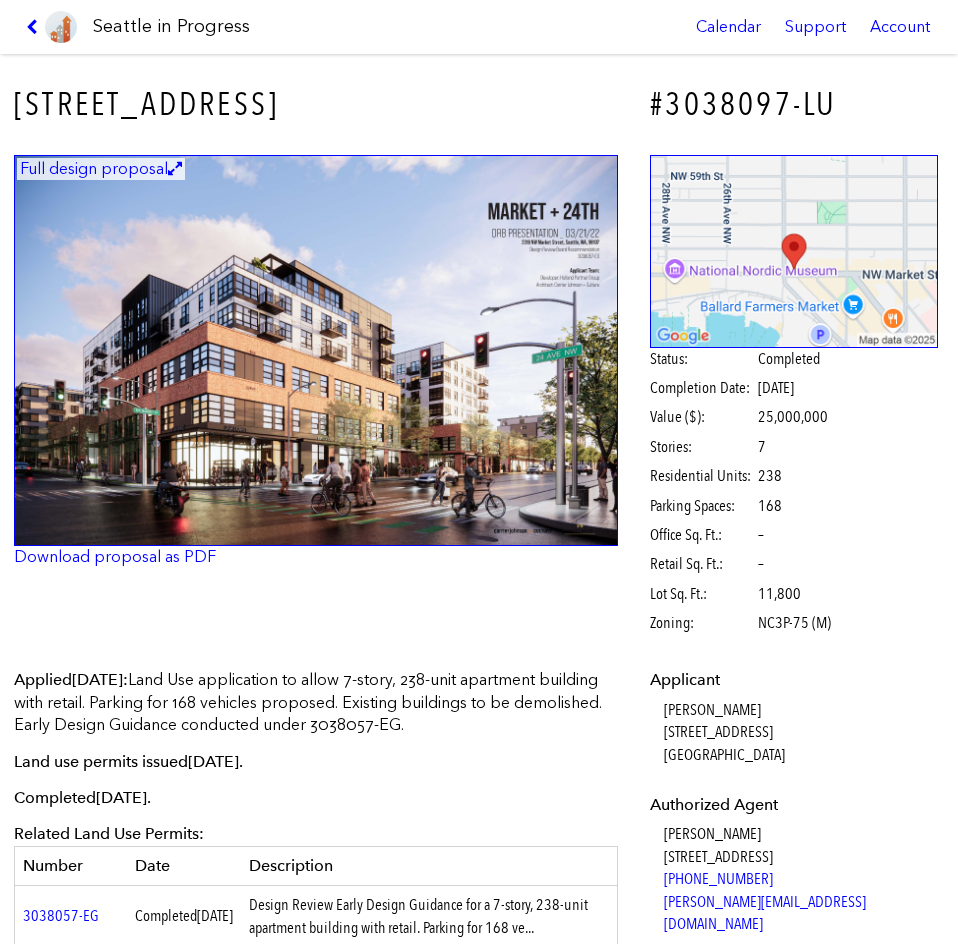 drag, startPoint x: 172, startPoint y: 440, endPoint x: 449, endPoint y: 682, distance: 367.82196 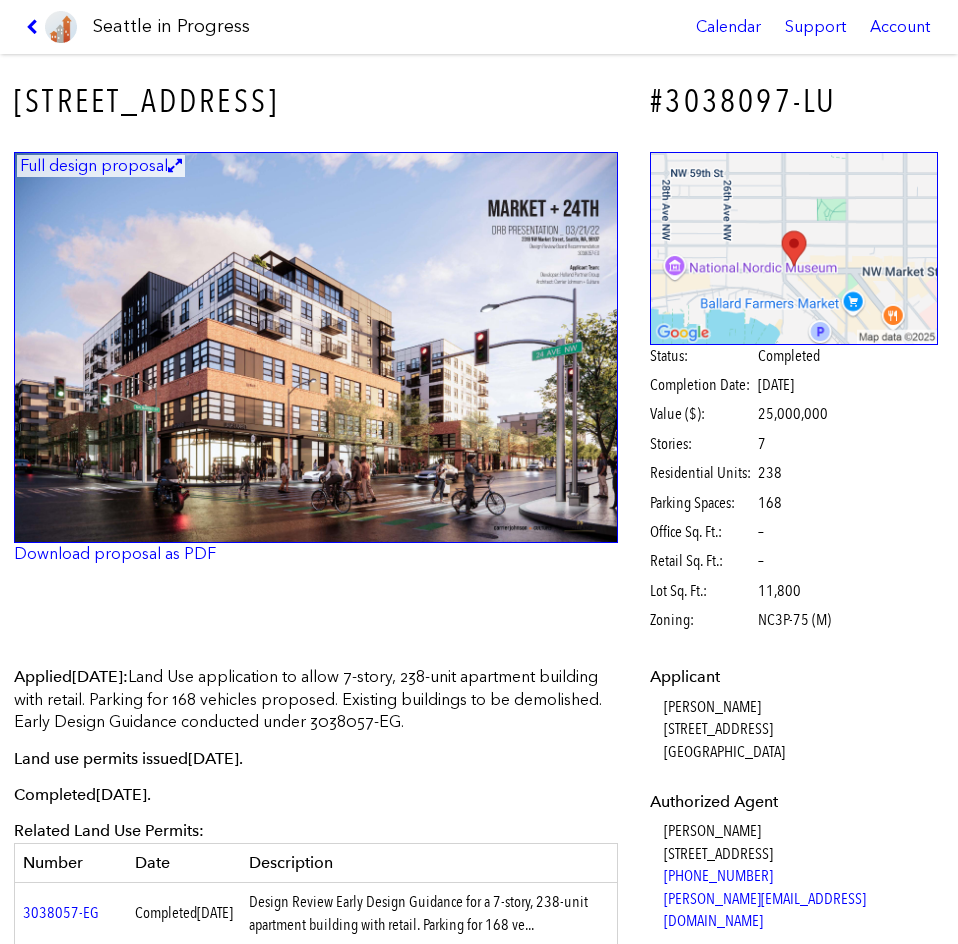 scroll, scrollTop: 3, scrollLeft: 0, axis: vertical 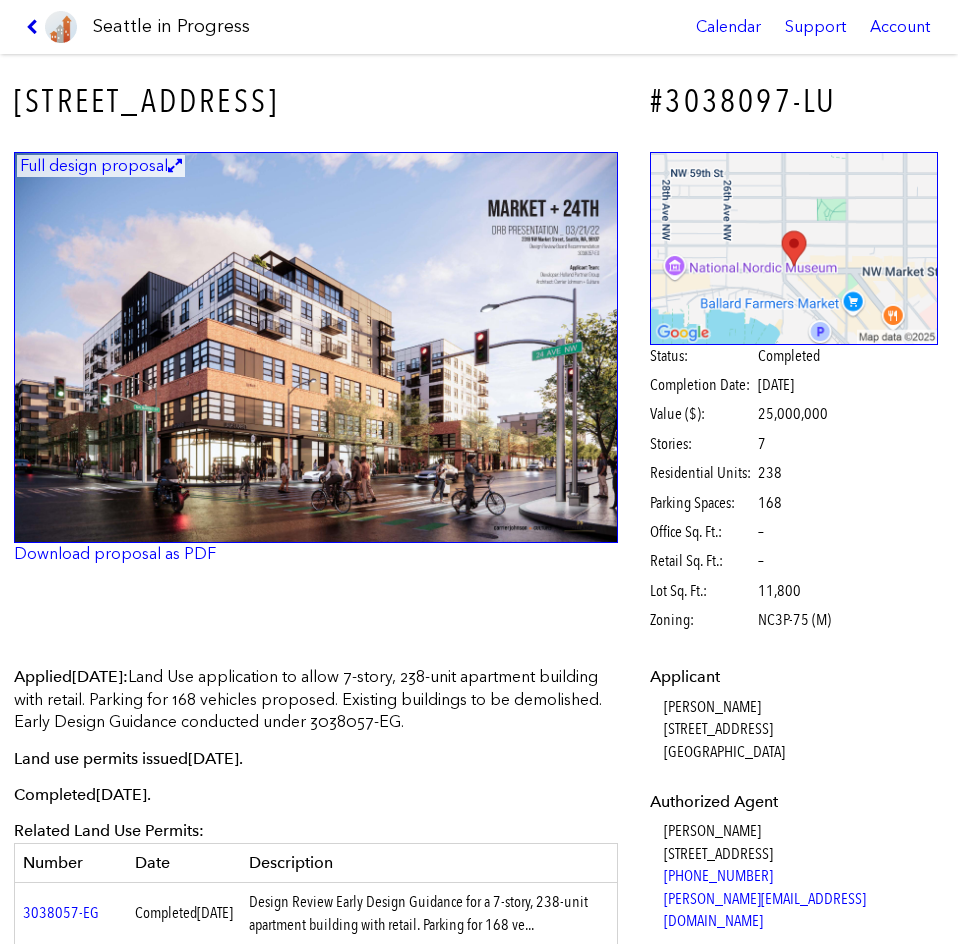 click at bounding box center [35, 27] 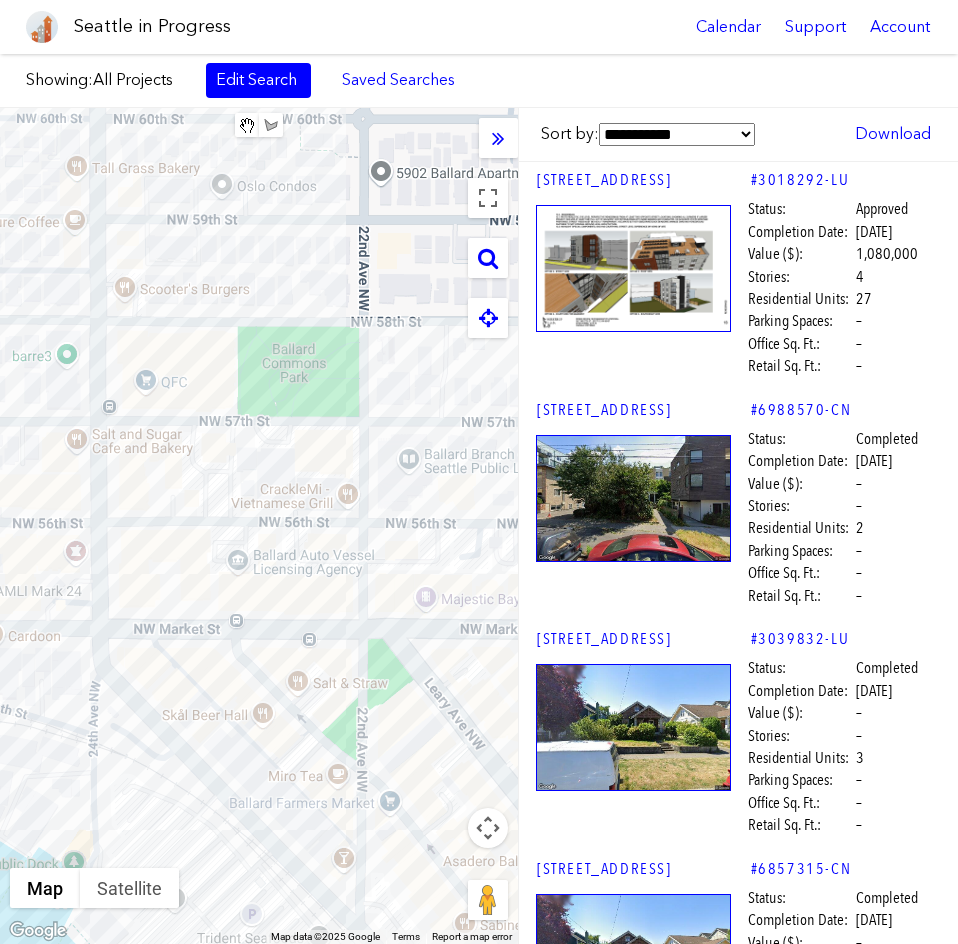 drag, startPoint x: 343, startPoint y: 706, endPoint x: 14, endPoint y: 592, distance: 348.19104 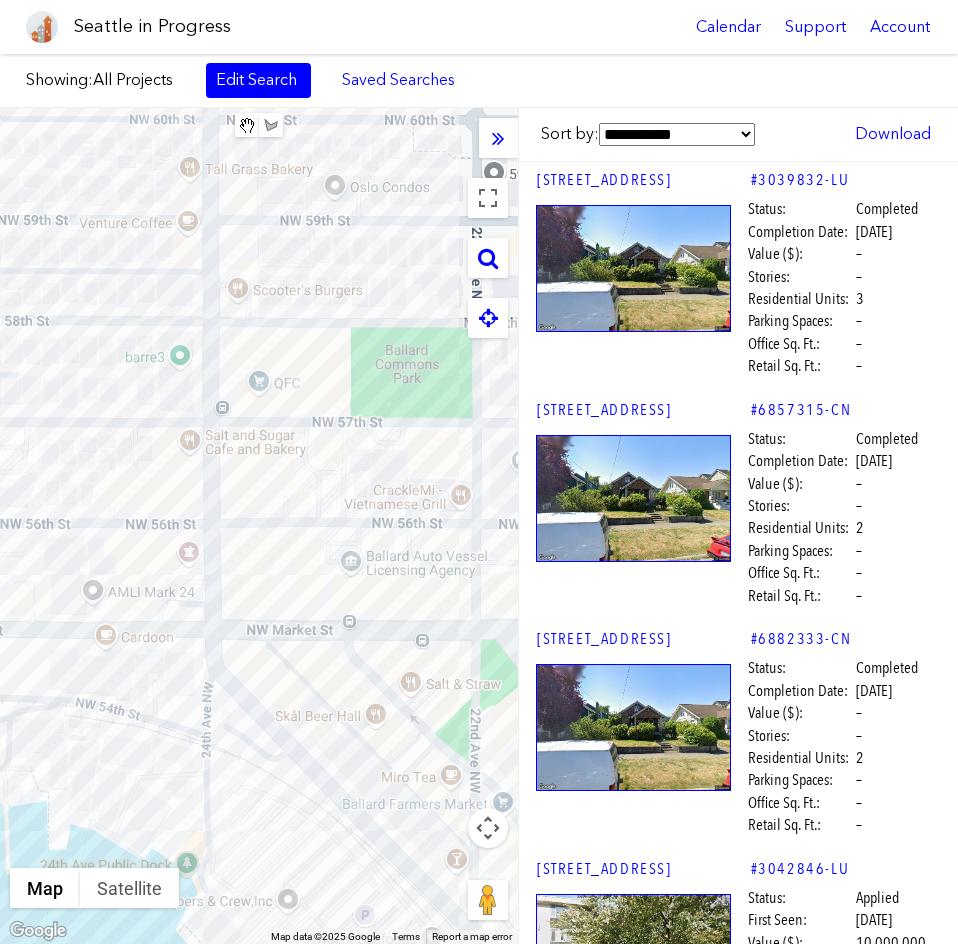 drag, startPoint x: 74, startPoint y: 637, endPoint x: 215, endPoint y: 638, distance: 141.00354 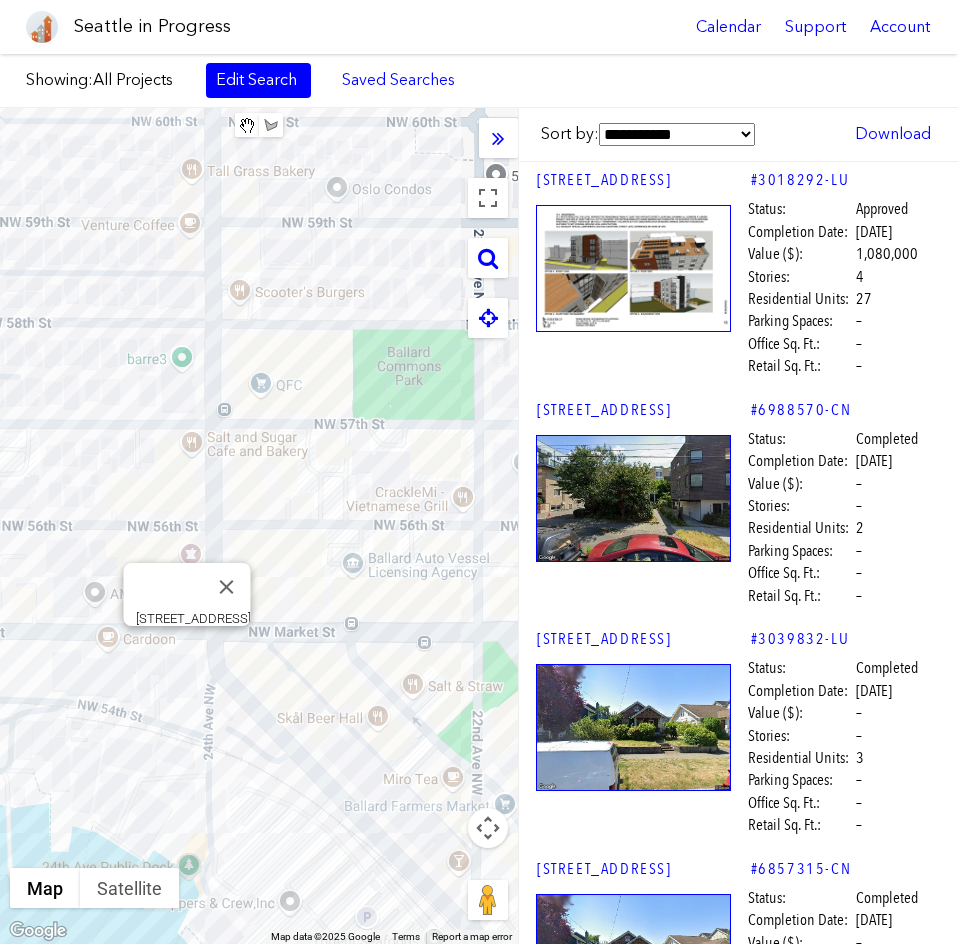 click on "To navigate, press the arrow keys. [STREET_ADDRESS]" at bounding box center (259, 526) 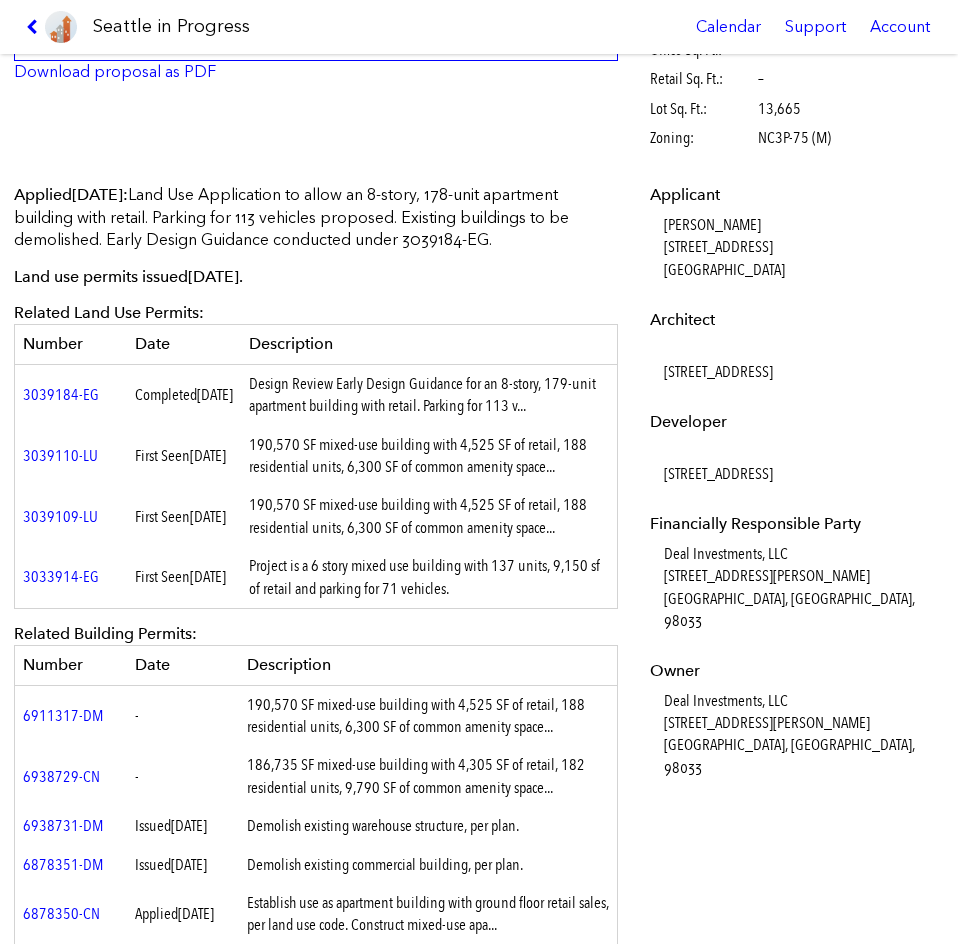 scroll, scrollTop: 0, scrollLeft: 0, axis: both 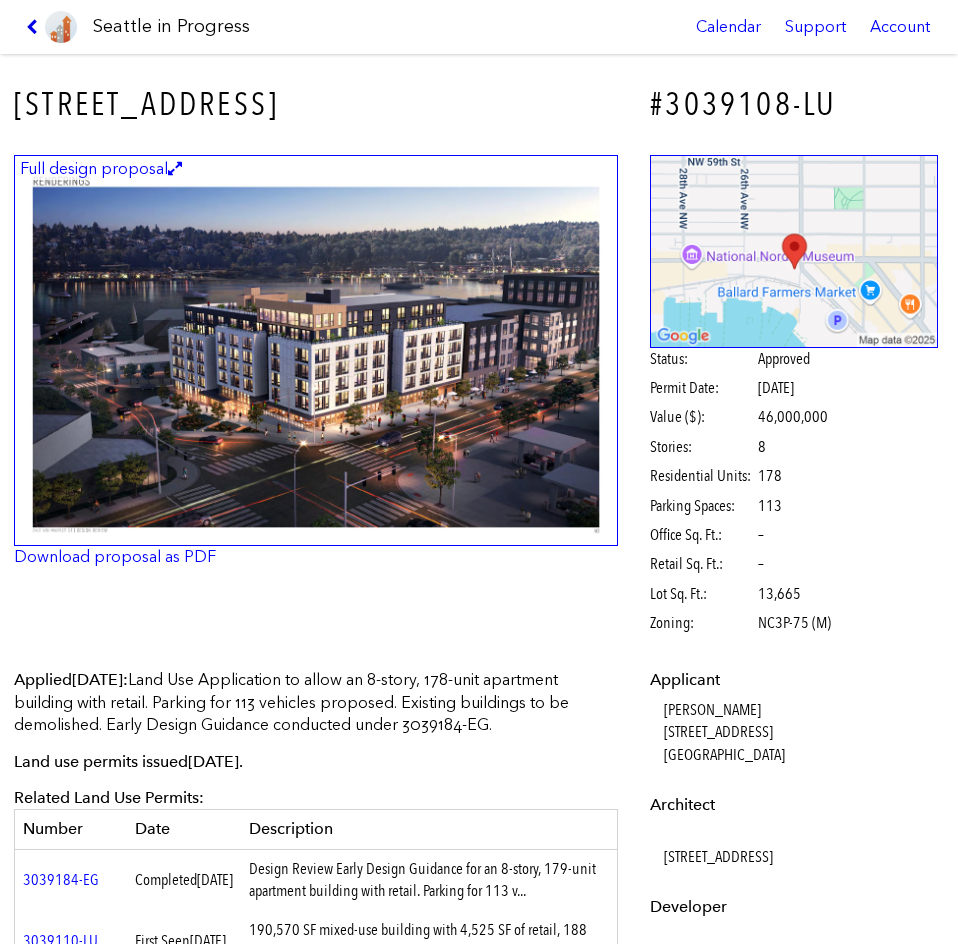 click at bounding box center (35, 27) 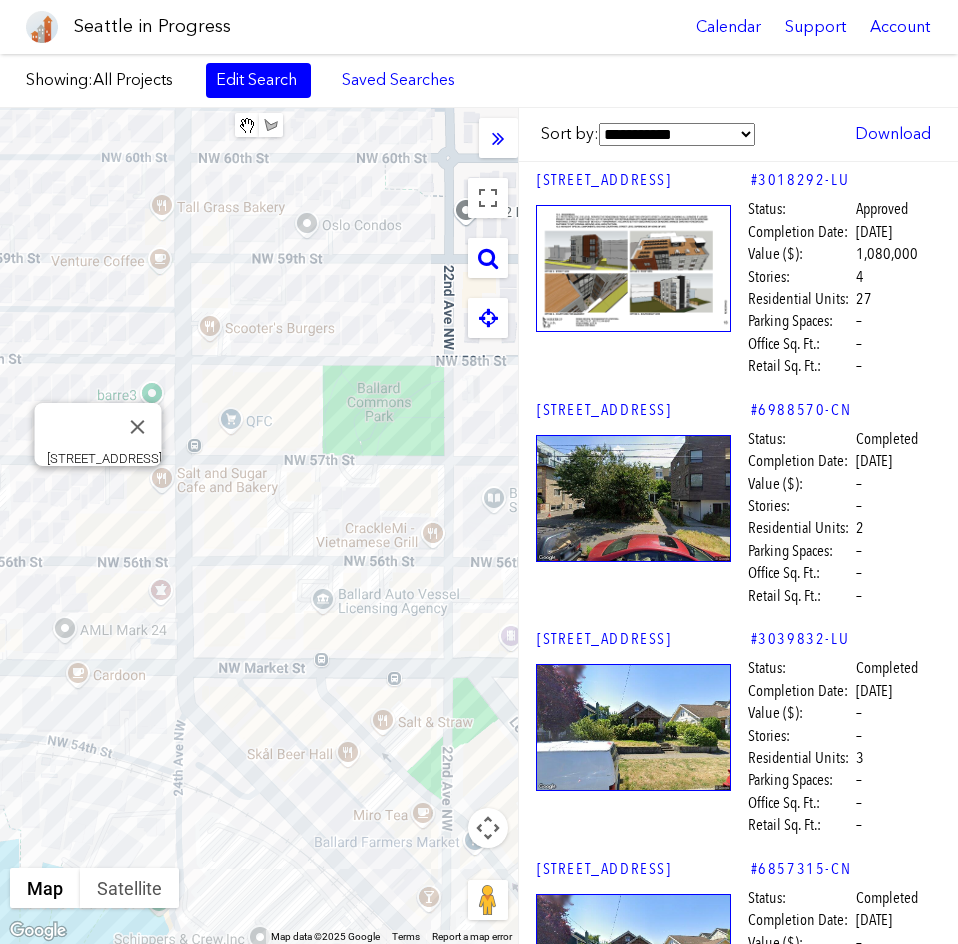 drag, startPoint x: 445, startPoint y: 568, endPoint x: 412, endPoint y: 607, distance: 51.088158 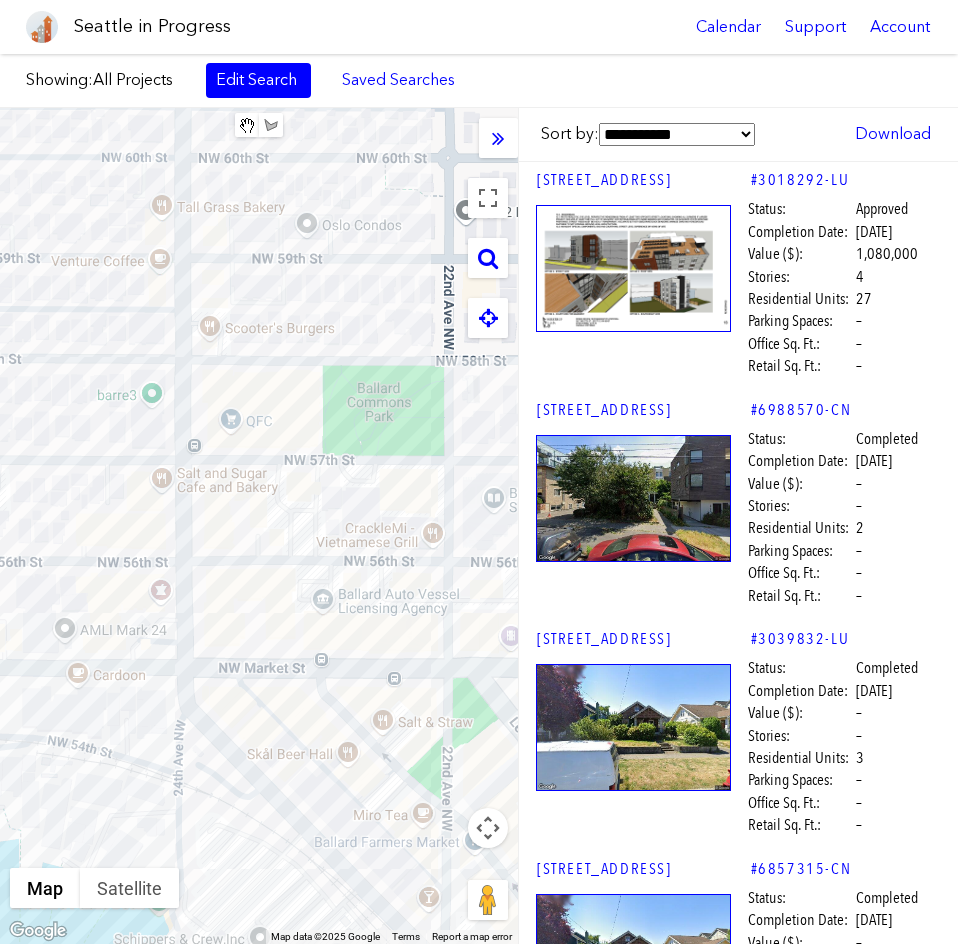 click on "To navigate, press the arrow keys." at bounding box center (259, 526) 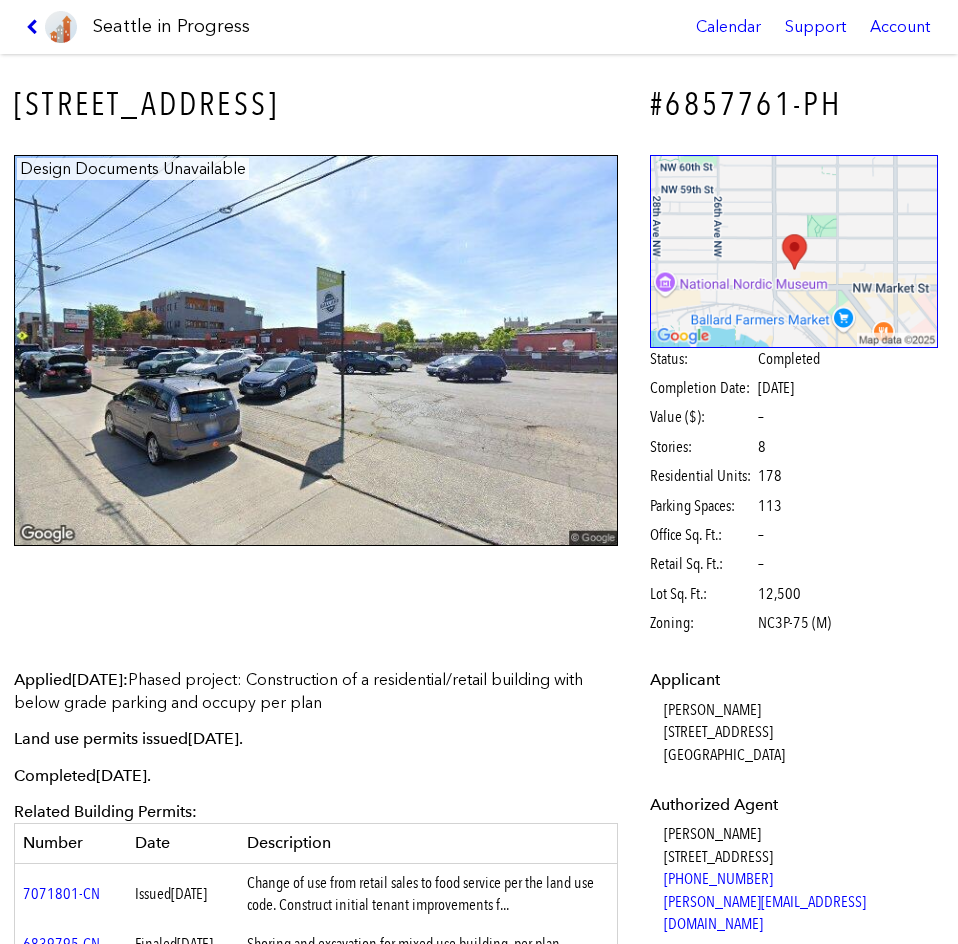 click at bounding box center [35, 27] 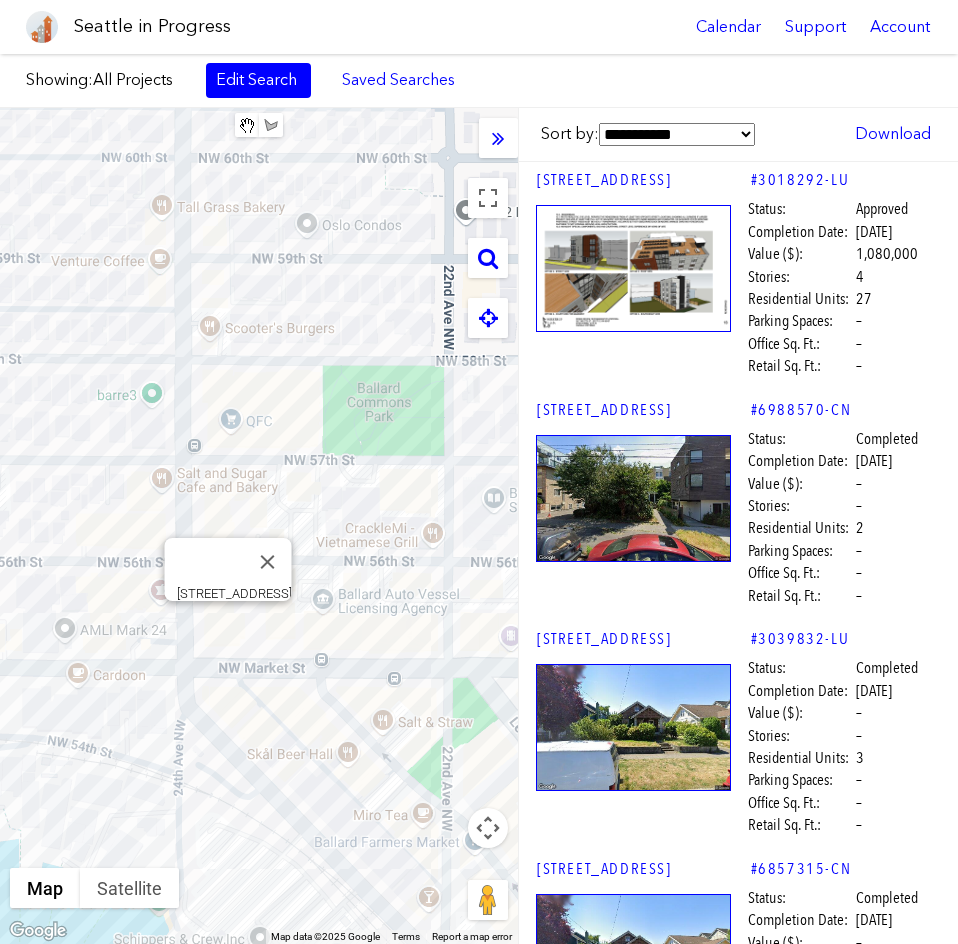 click on "To navigate, press the arrow keys. [STREET_ADDRESS]" at bounding box center [259, 526] 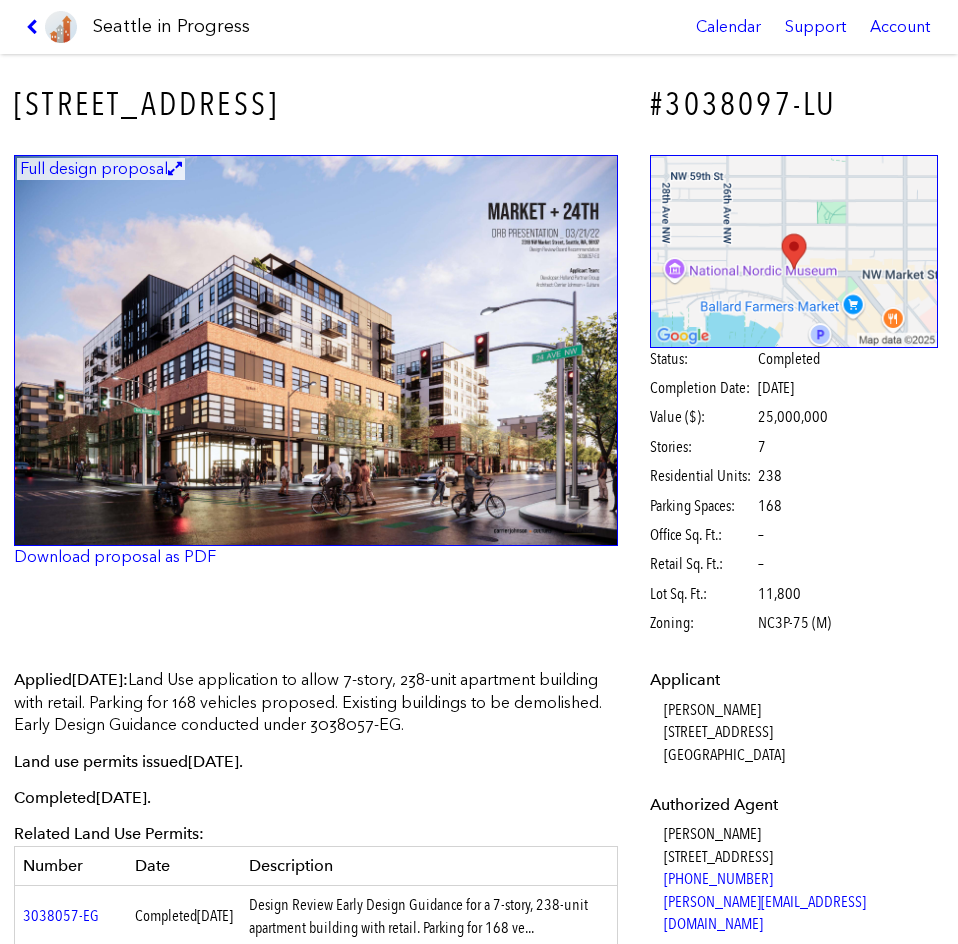 click at bounding box center [316, 351] 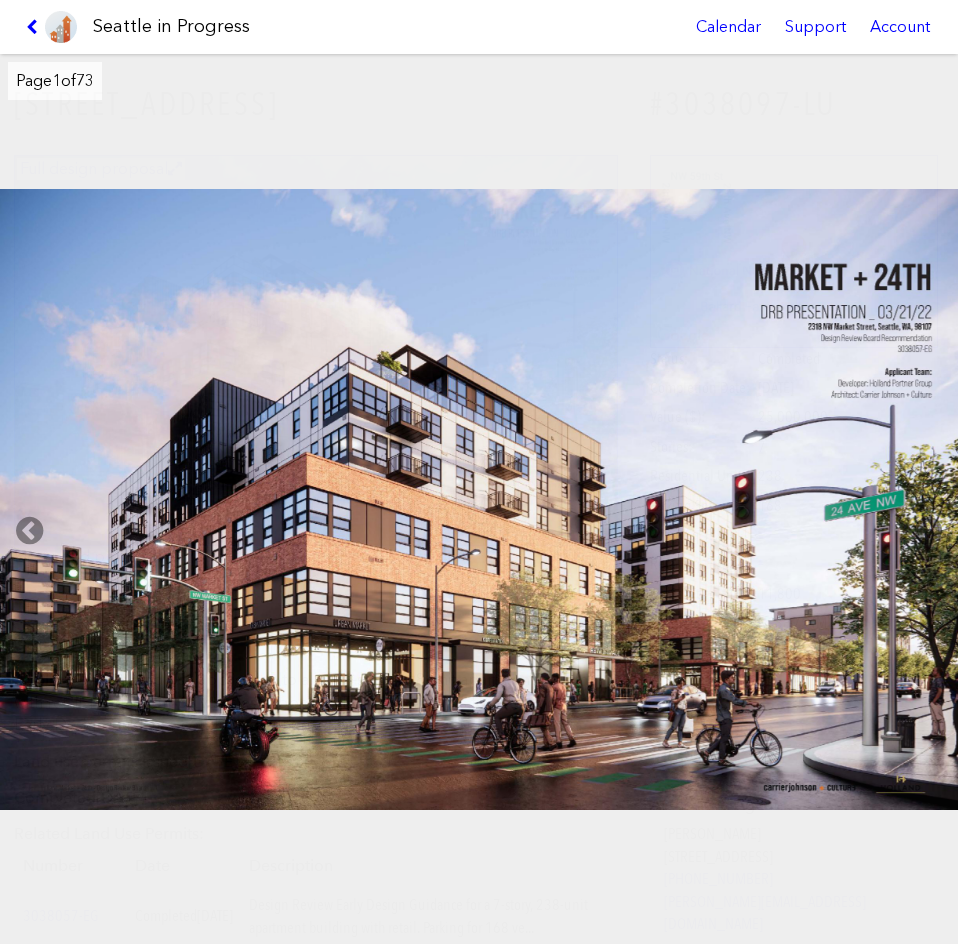 click at bounding box center [480, 499] 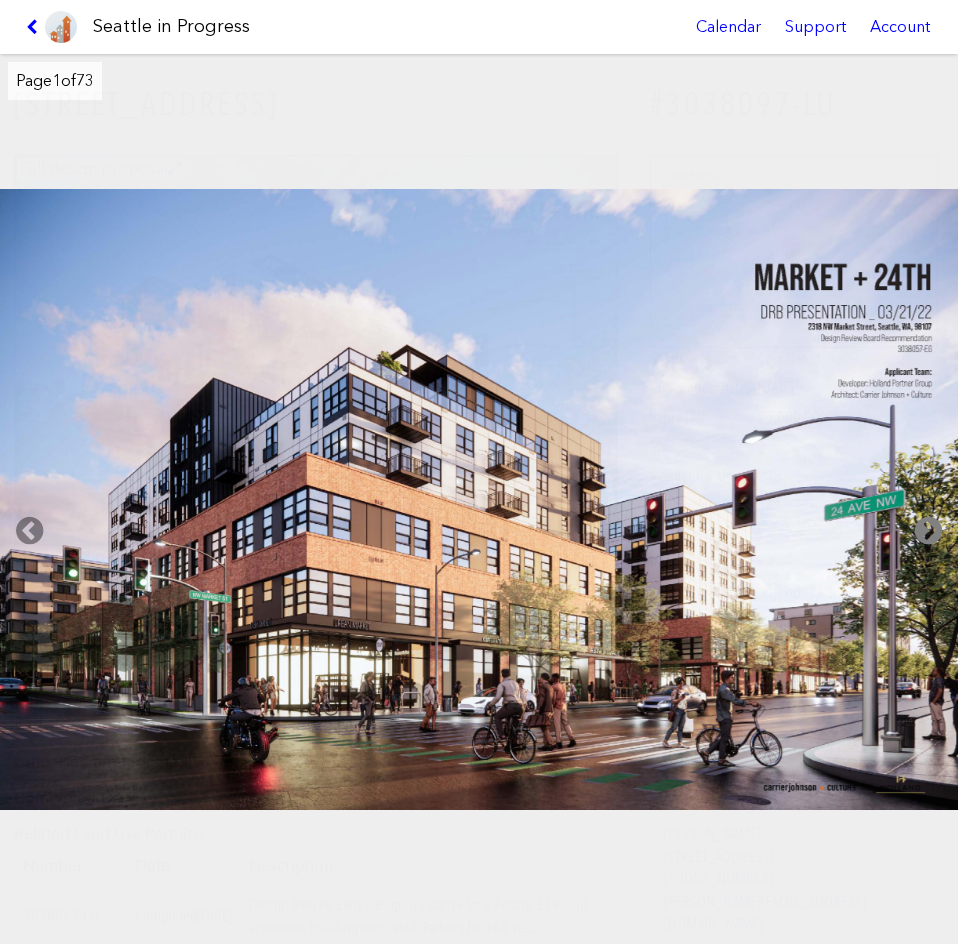 click at bounding box center (928, 531) 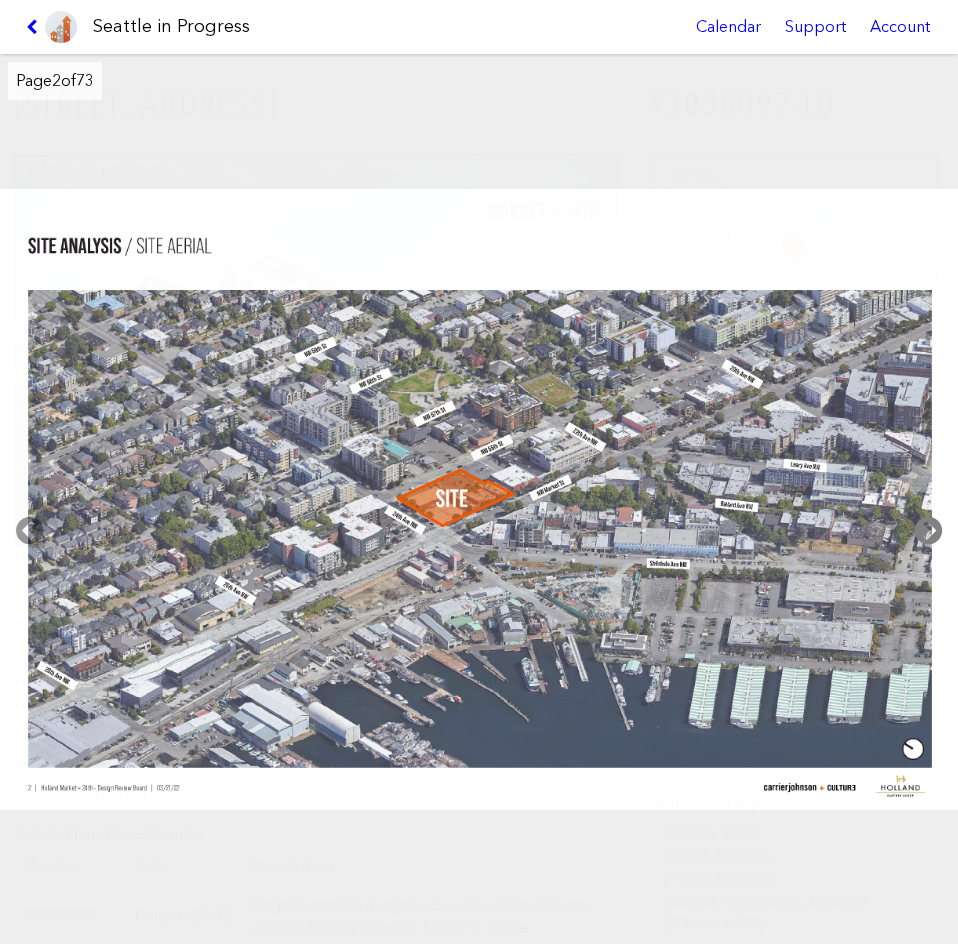 click at bounding box center (928, 531) 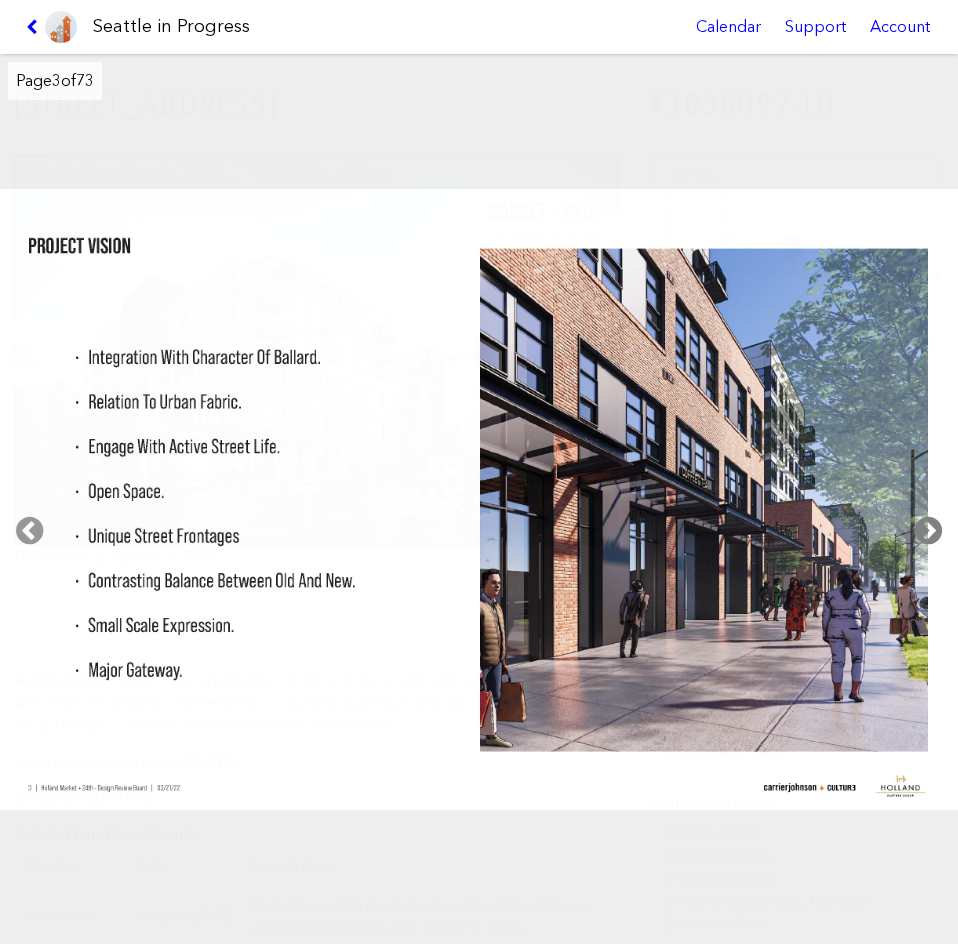 click at bounding box center [928, 531] 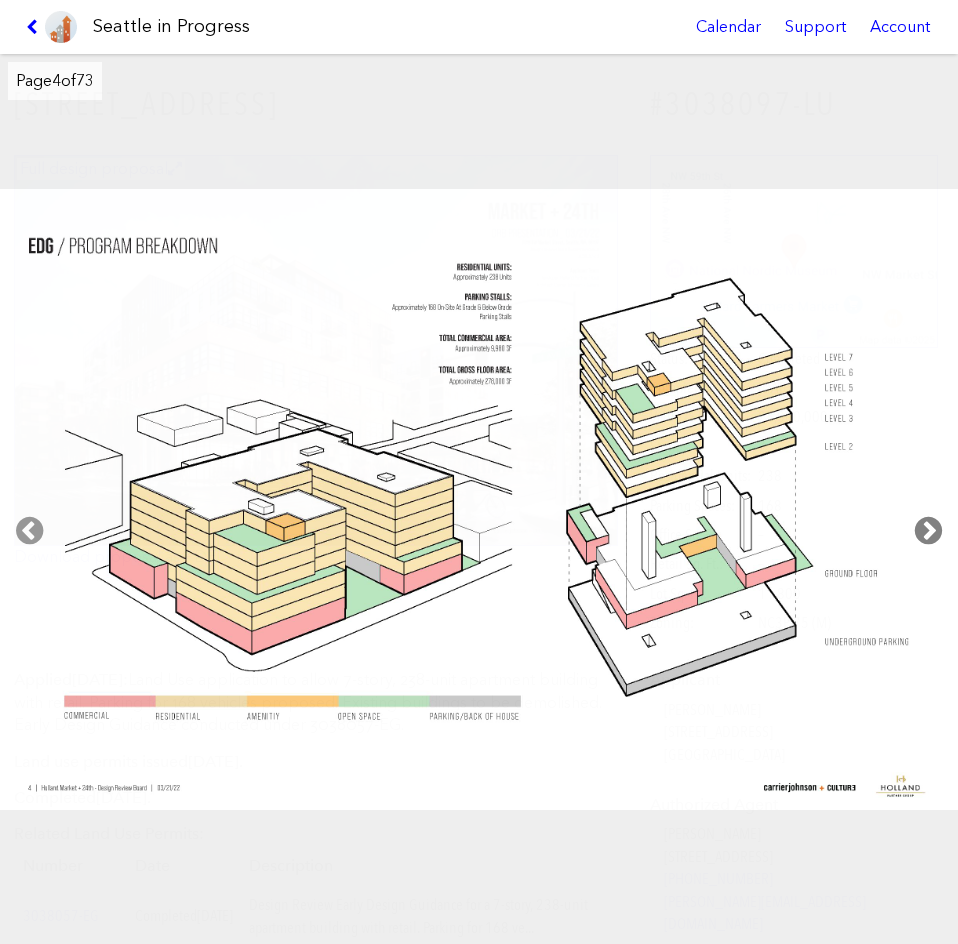 drag, startPoint x: 927, startPoint y: 513, endPoint x: 924, endPoint y: 527, distance: 14.3178215 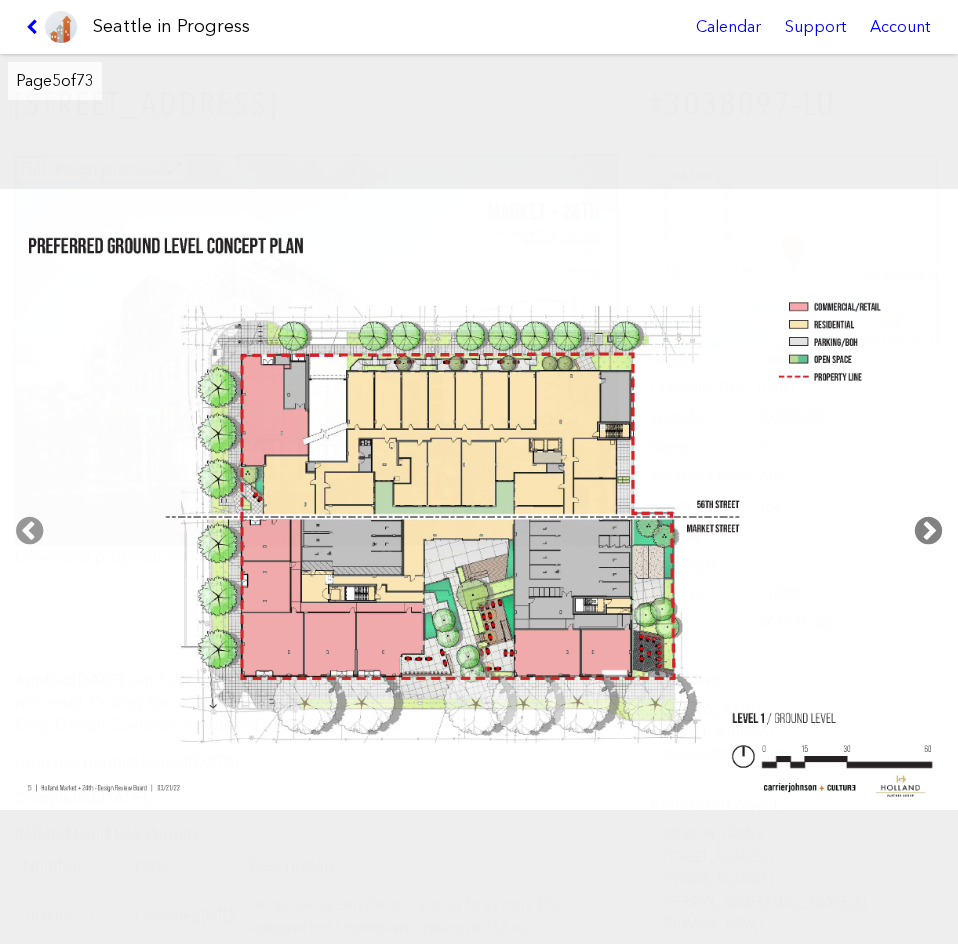 click at bounding box center [928, 531] 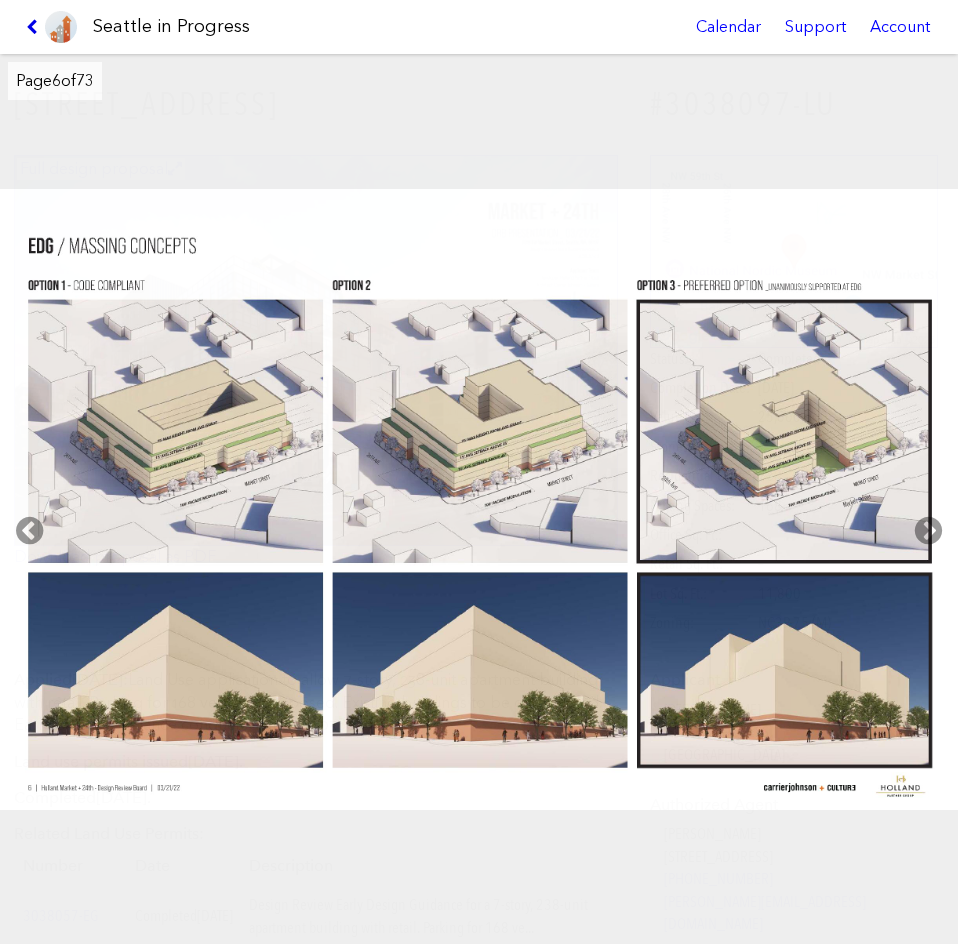 click at bounding box center [35, 27] 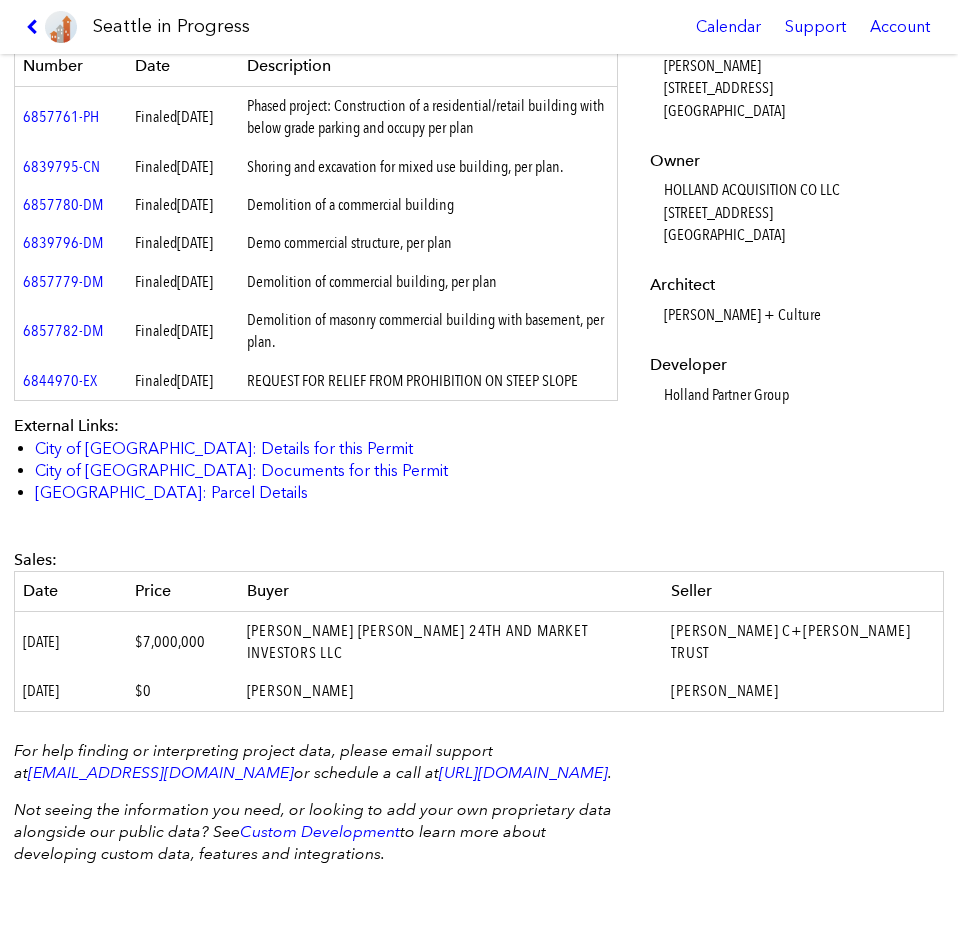 scroll, scrollTop: 999, scrollLeft: 0, axis: vertical 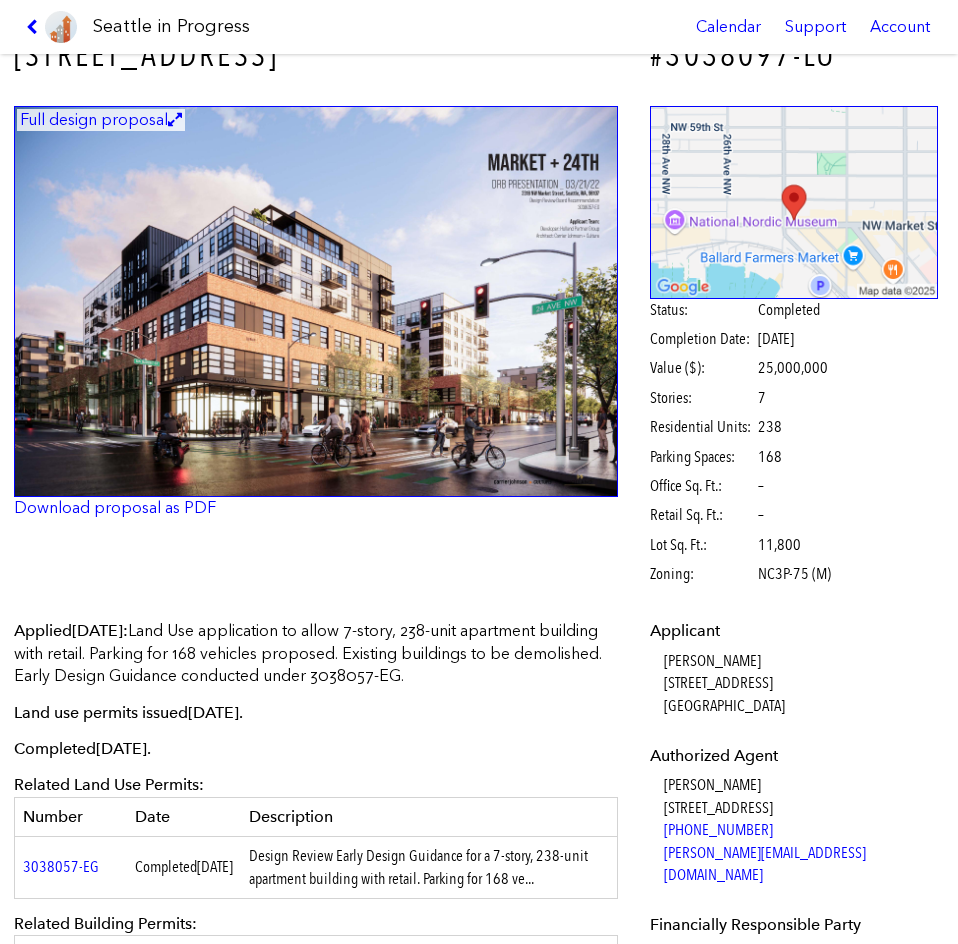 click at bounding box center (316, 302) 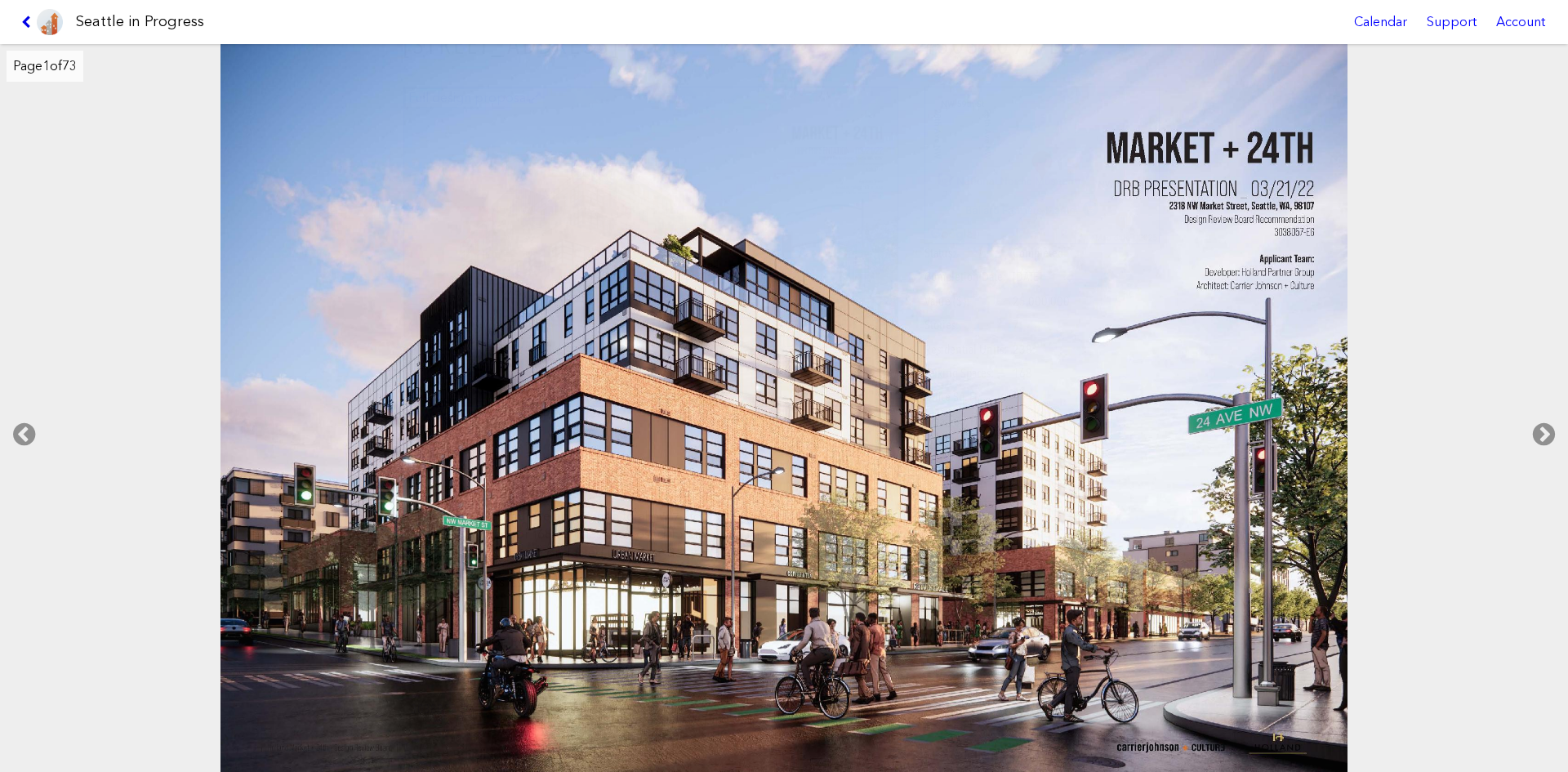 click at bounding box center [29, 22] 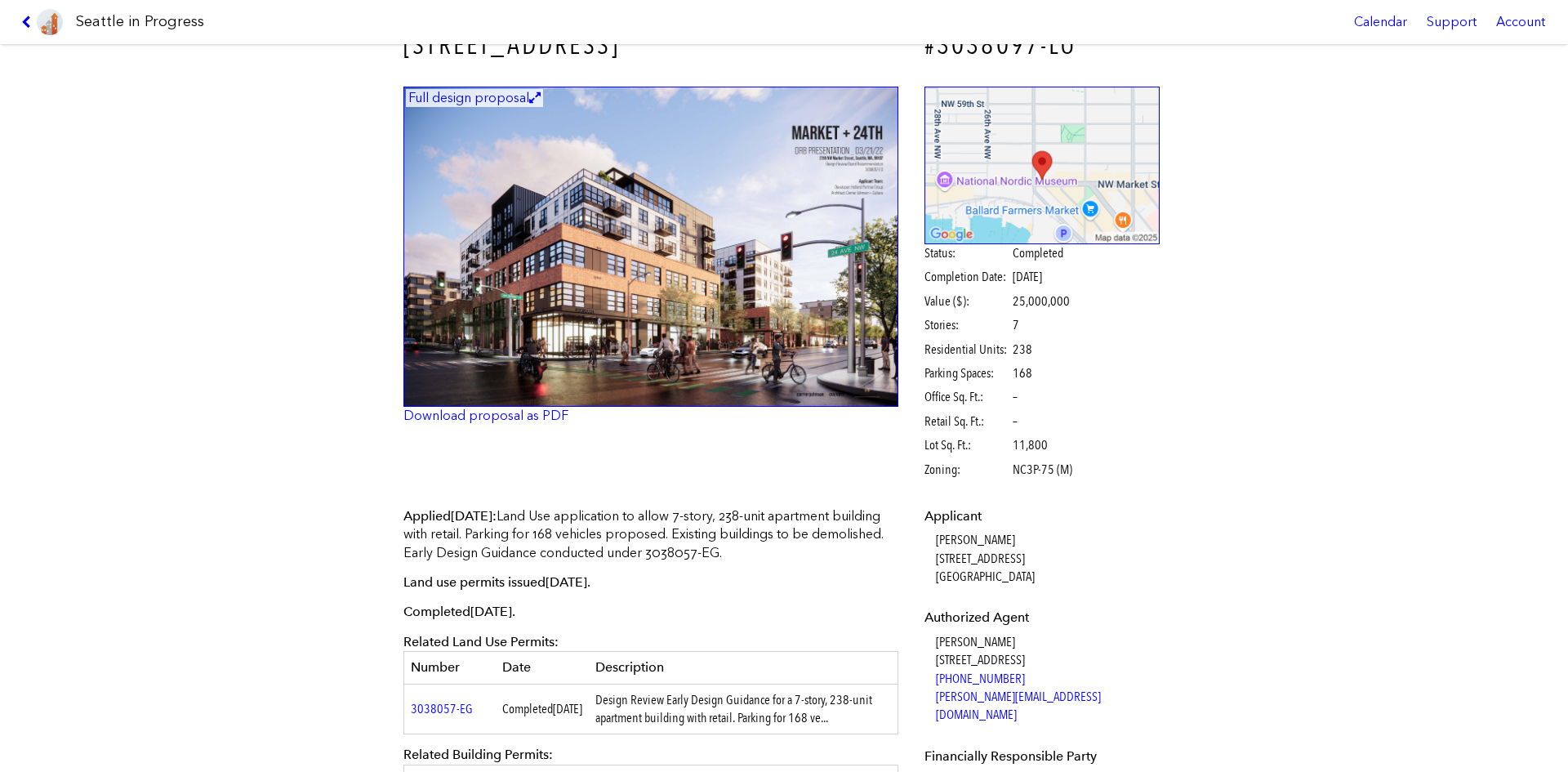 click at bounding box center [29, 22] 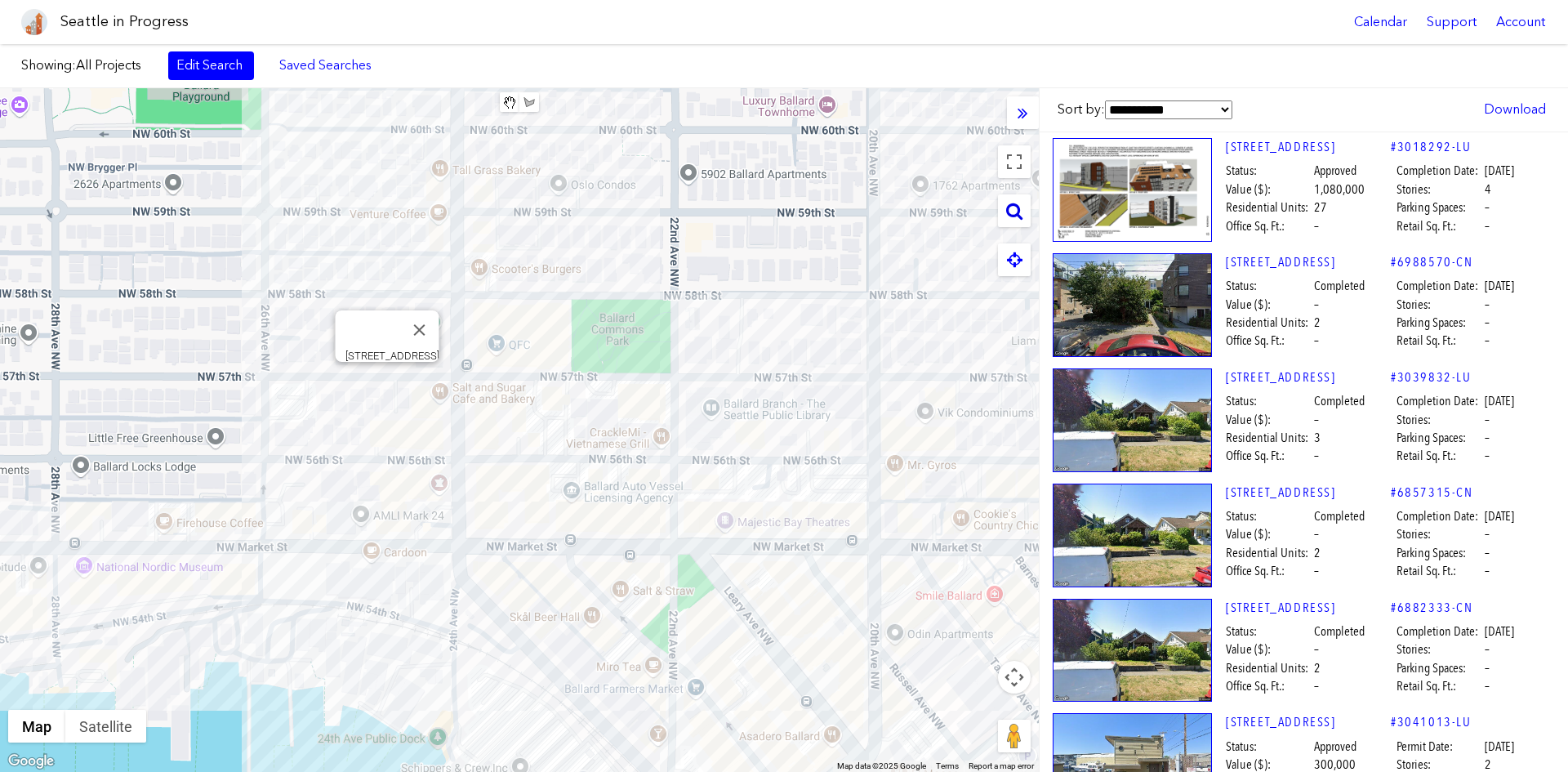 click at bounding box center (1014, 211) 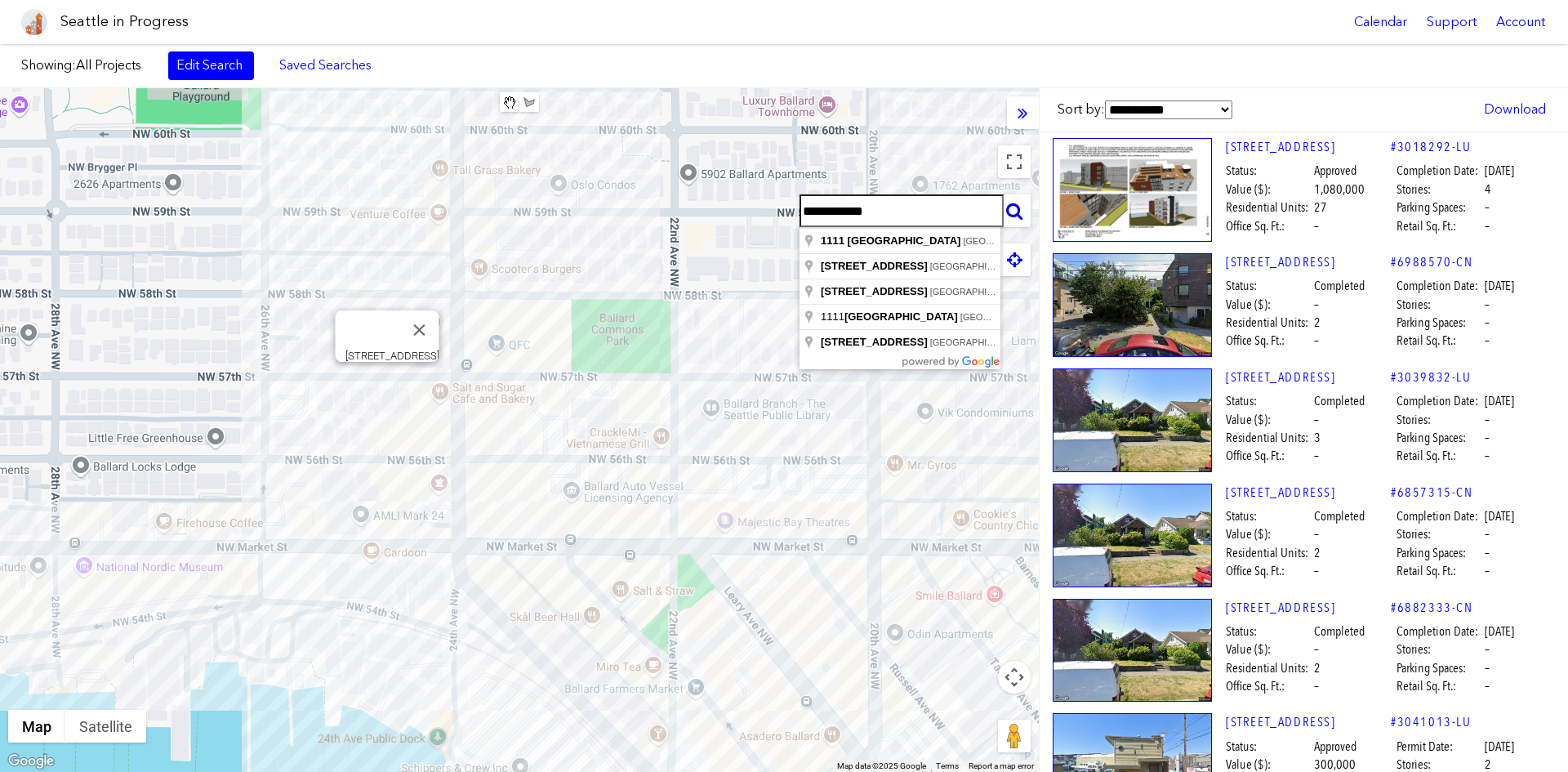 type on "**********" 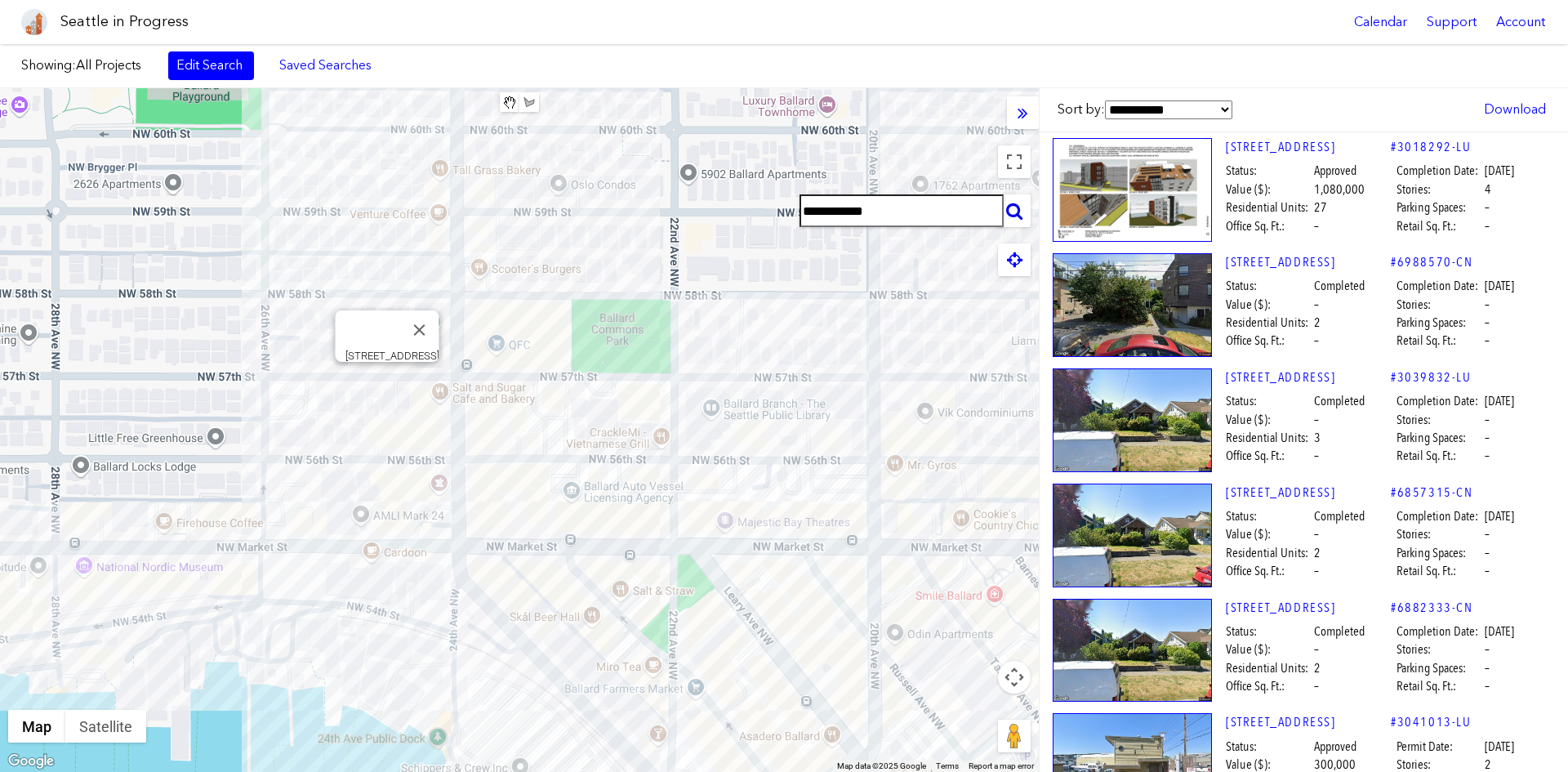 type 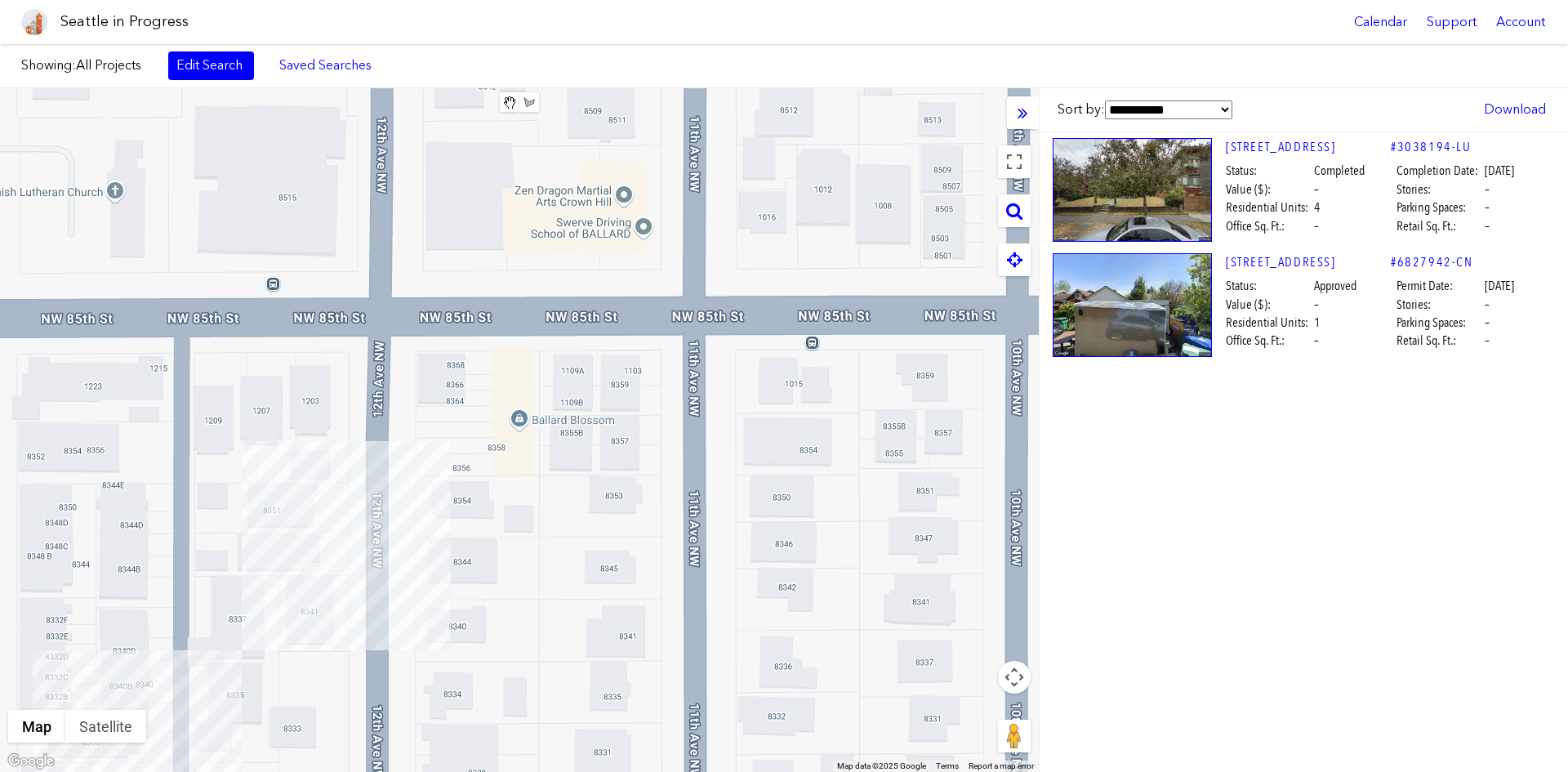 scroll, scrollTop: 0, scrollLeft: 0, axis: both 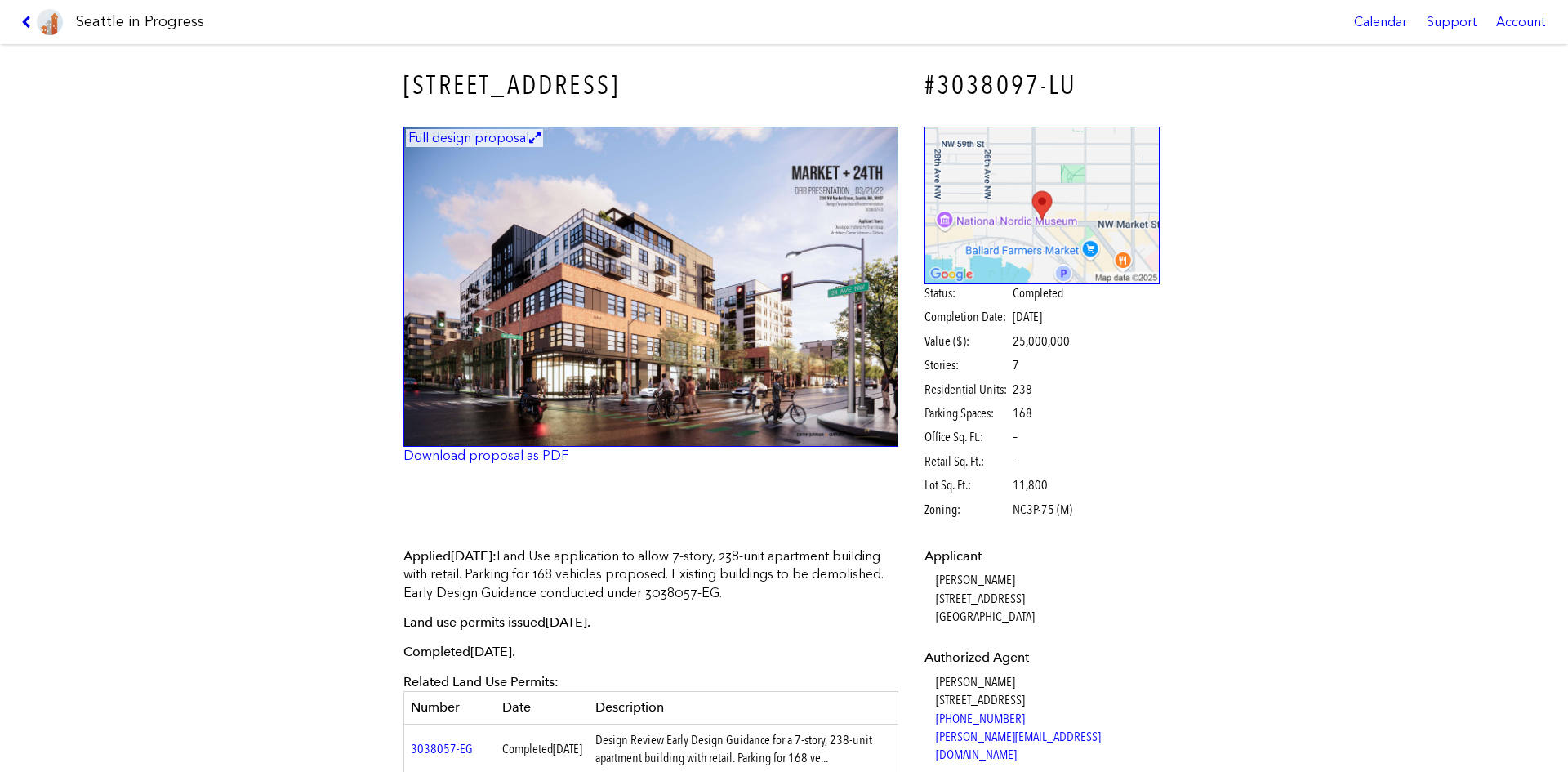click at bounding box center [29, 22] 